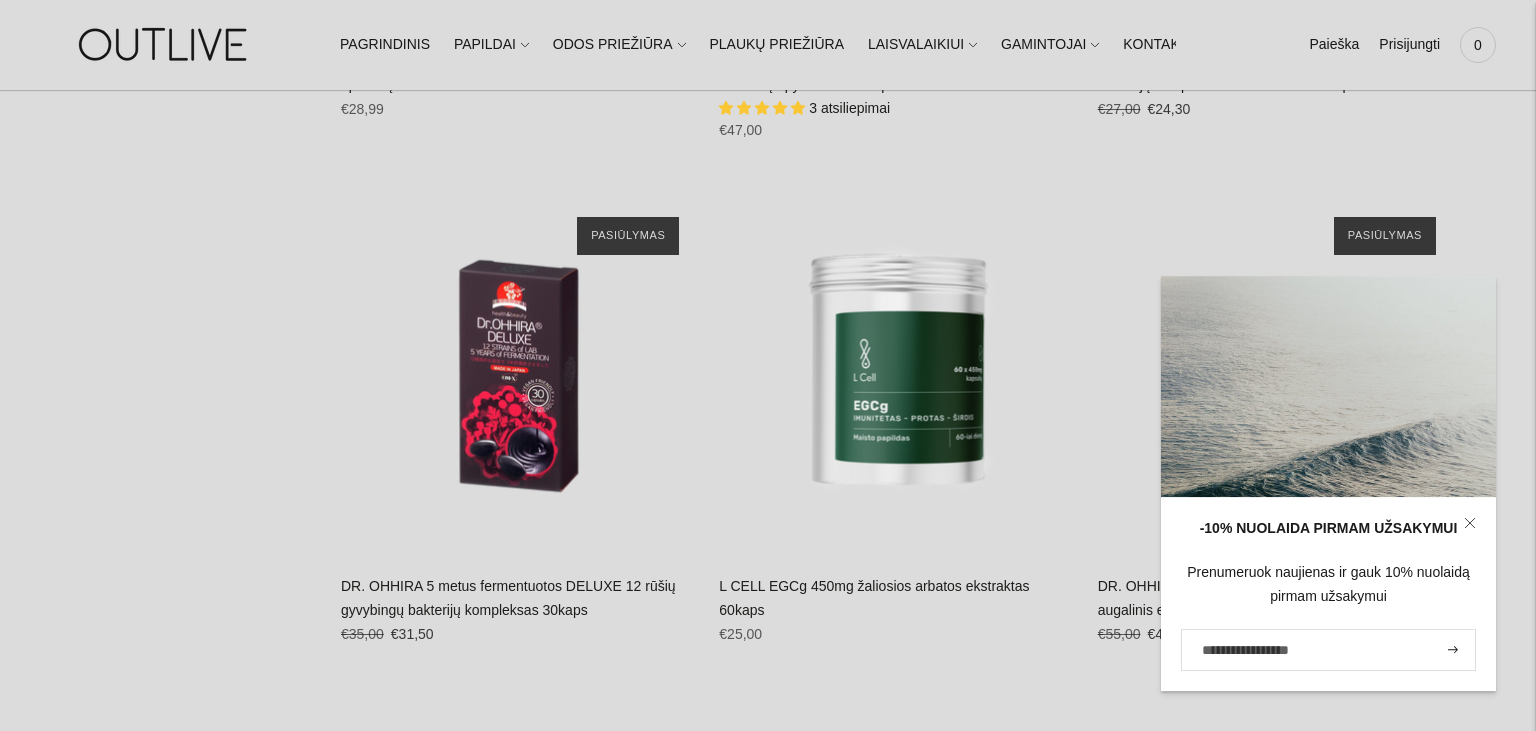 scroll, scrollTop: 6758, scrollLeft: 0, axis: vertical 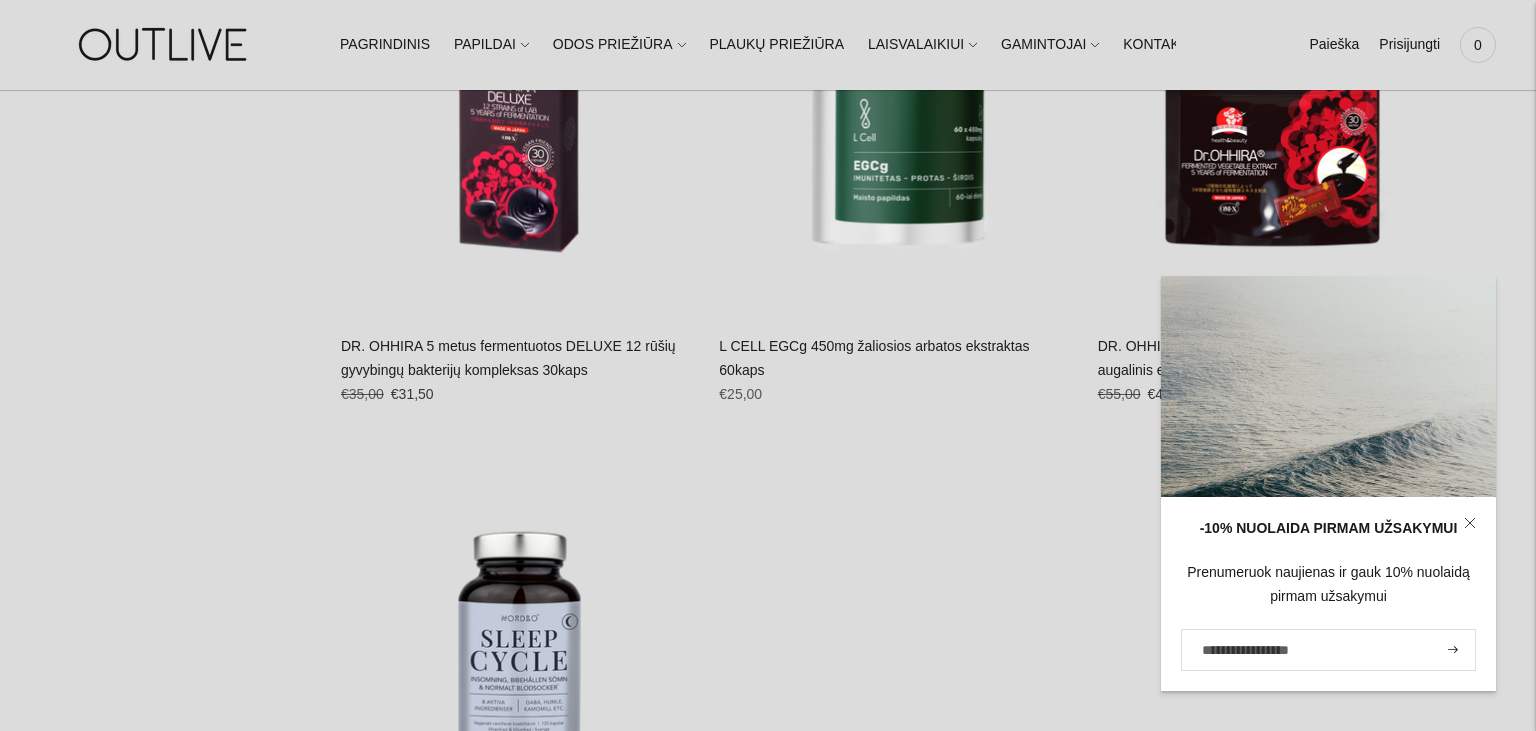 click at bounding box center [1470, 523] 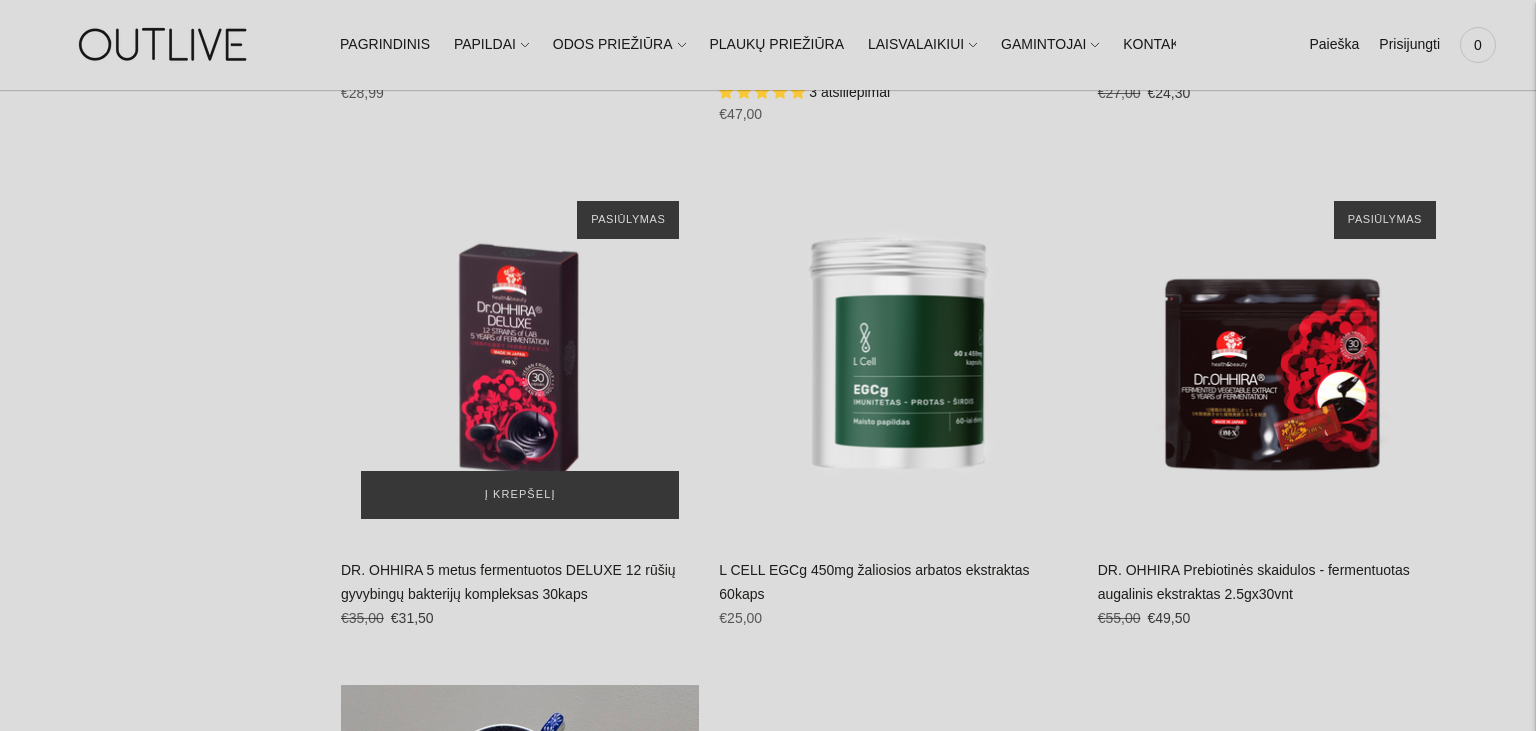 scroll, scrollTop: 6441, scrollLeft: 0, axis: vertical 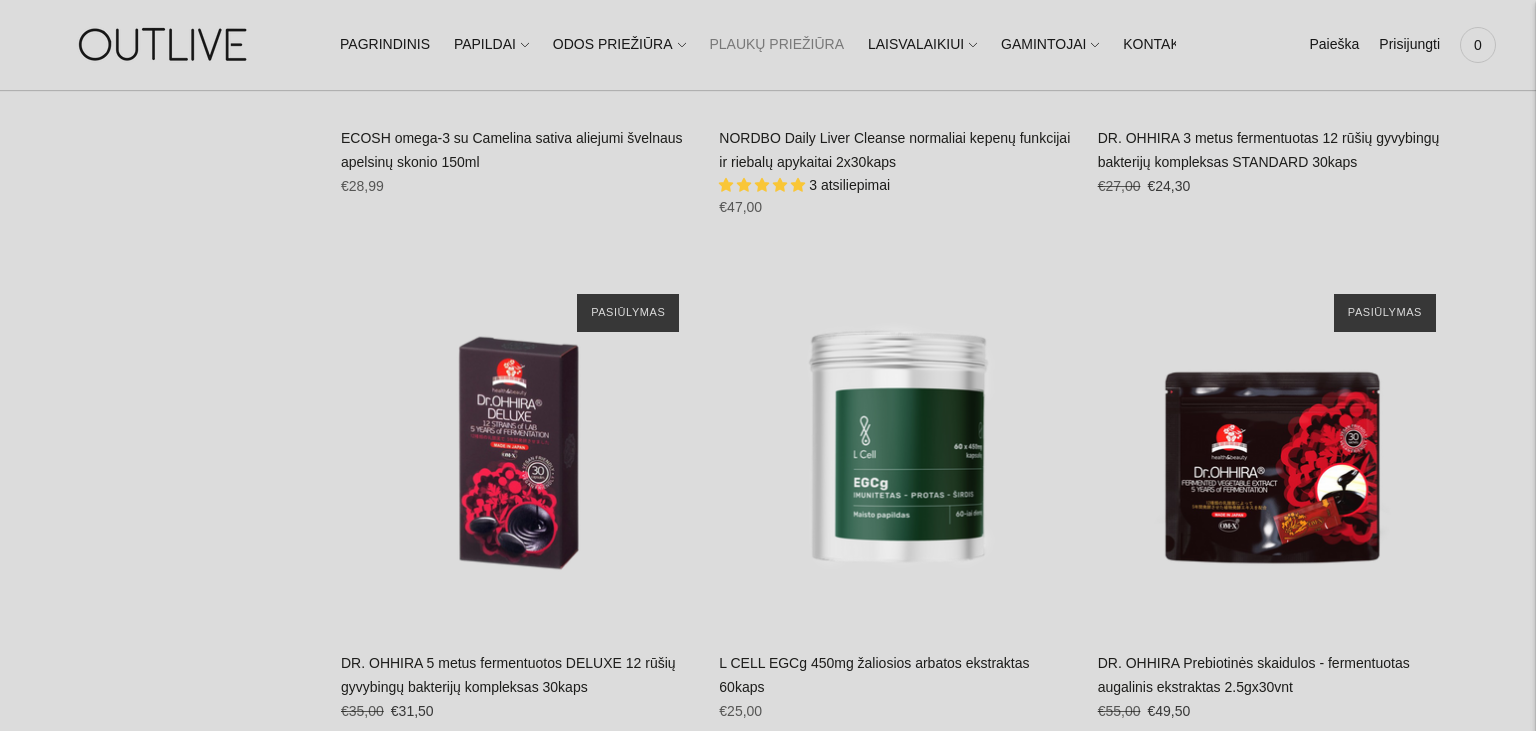click on "PLAUKŲ PRIEŽIŪRA" at bounding box center [776, 45] 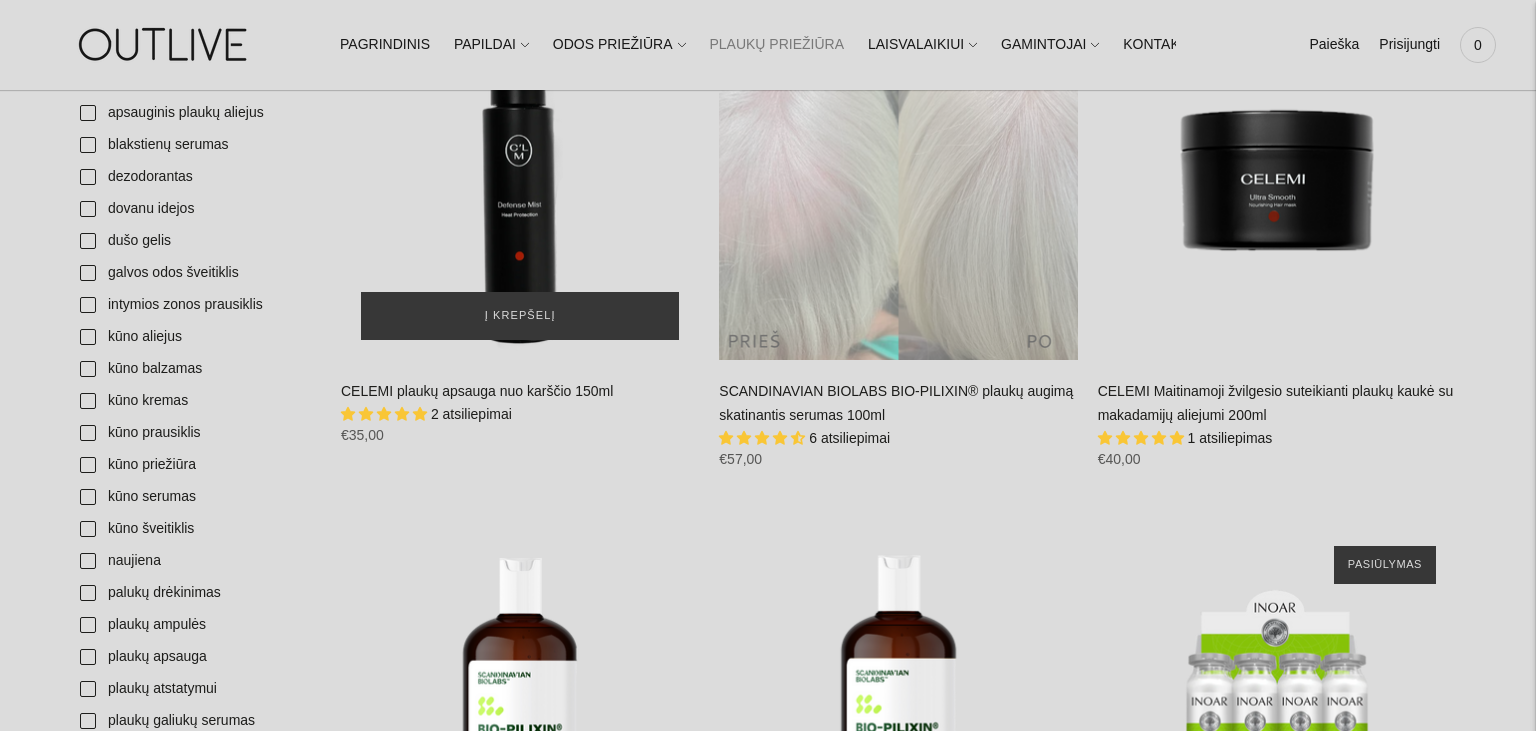 scroll, scrollTop: 739, scrollLeft: 0, axis: vertical 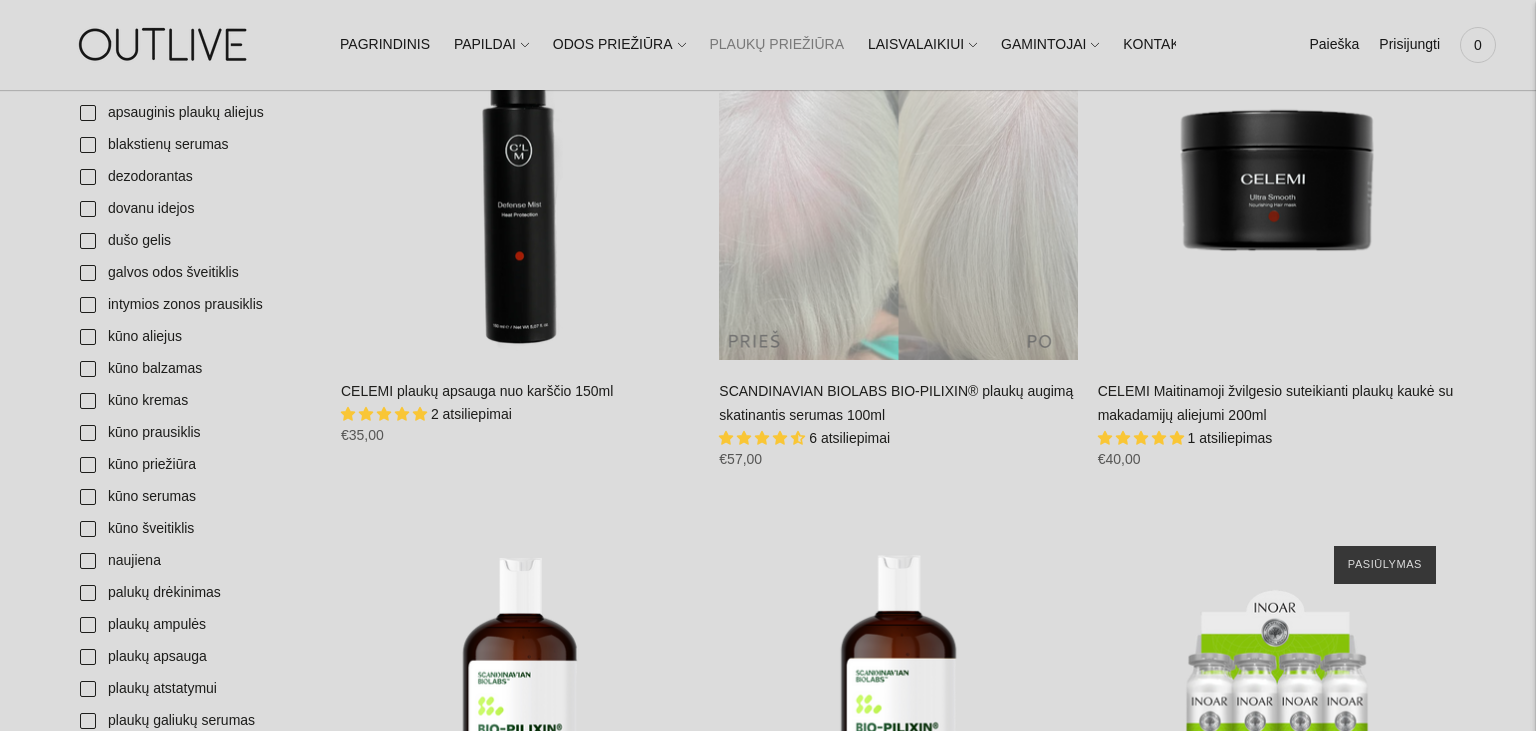 click at bounding box center [898, 180] 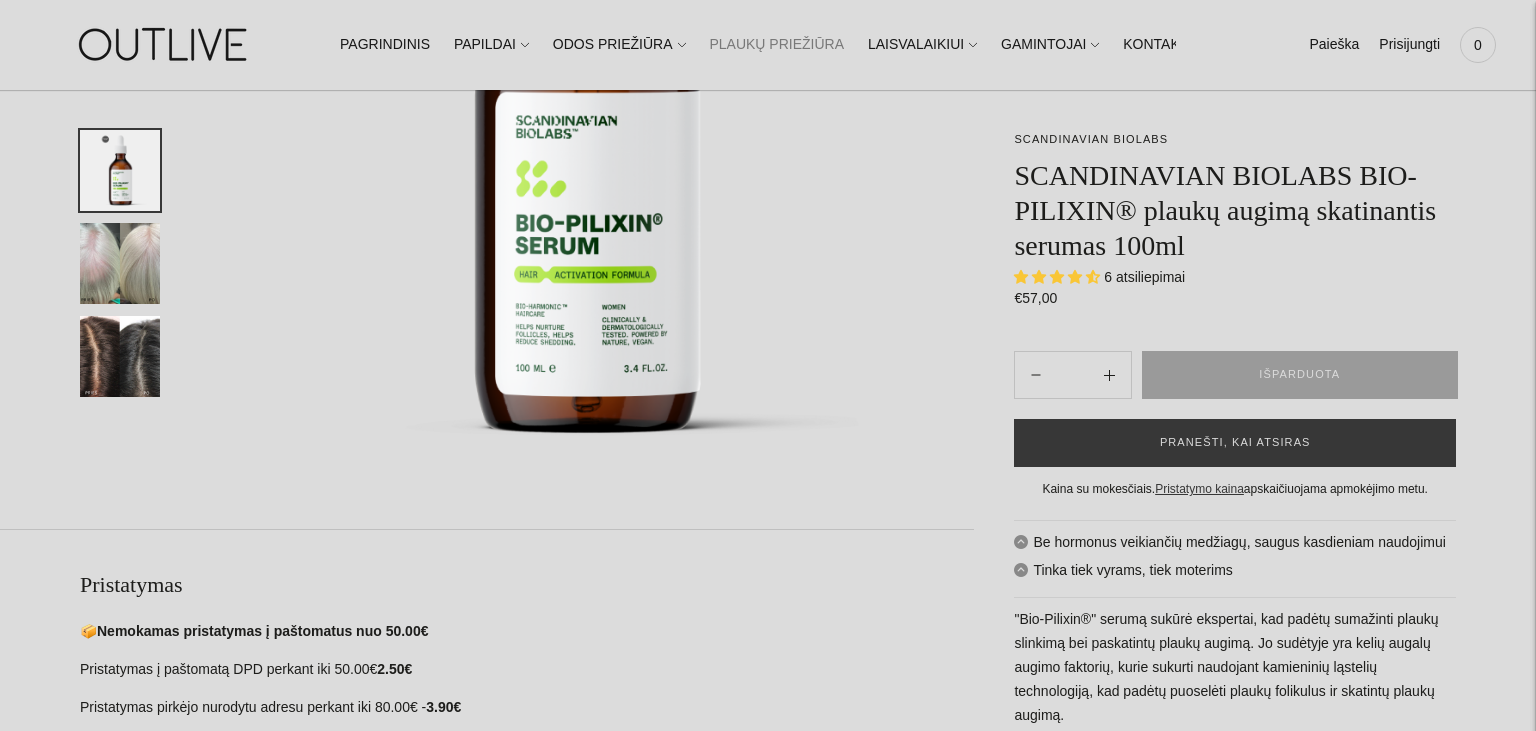 scroll, scrollTop: 528, scrollLeft: 0, axis: vertical 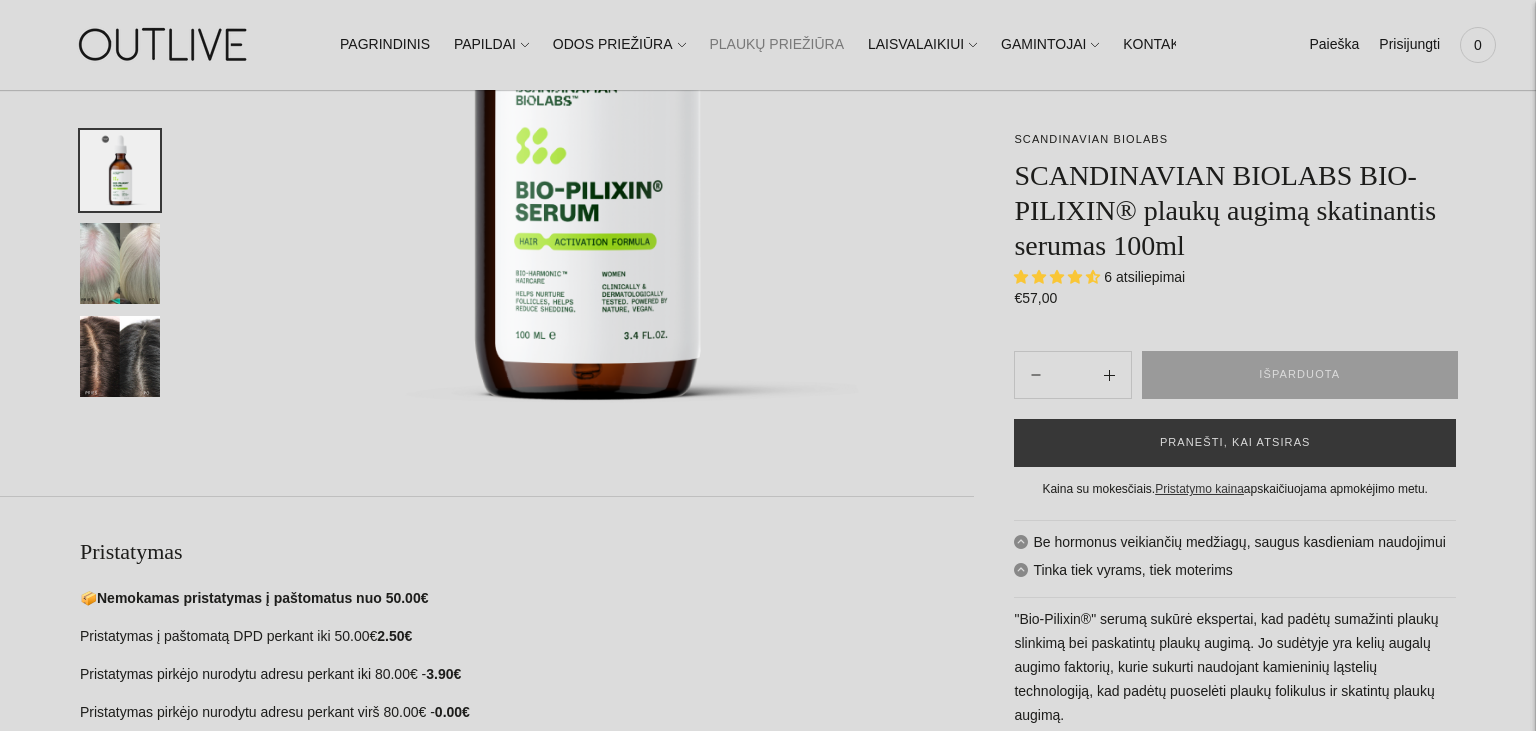 click at bounding box center (120, 356) 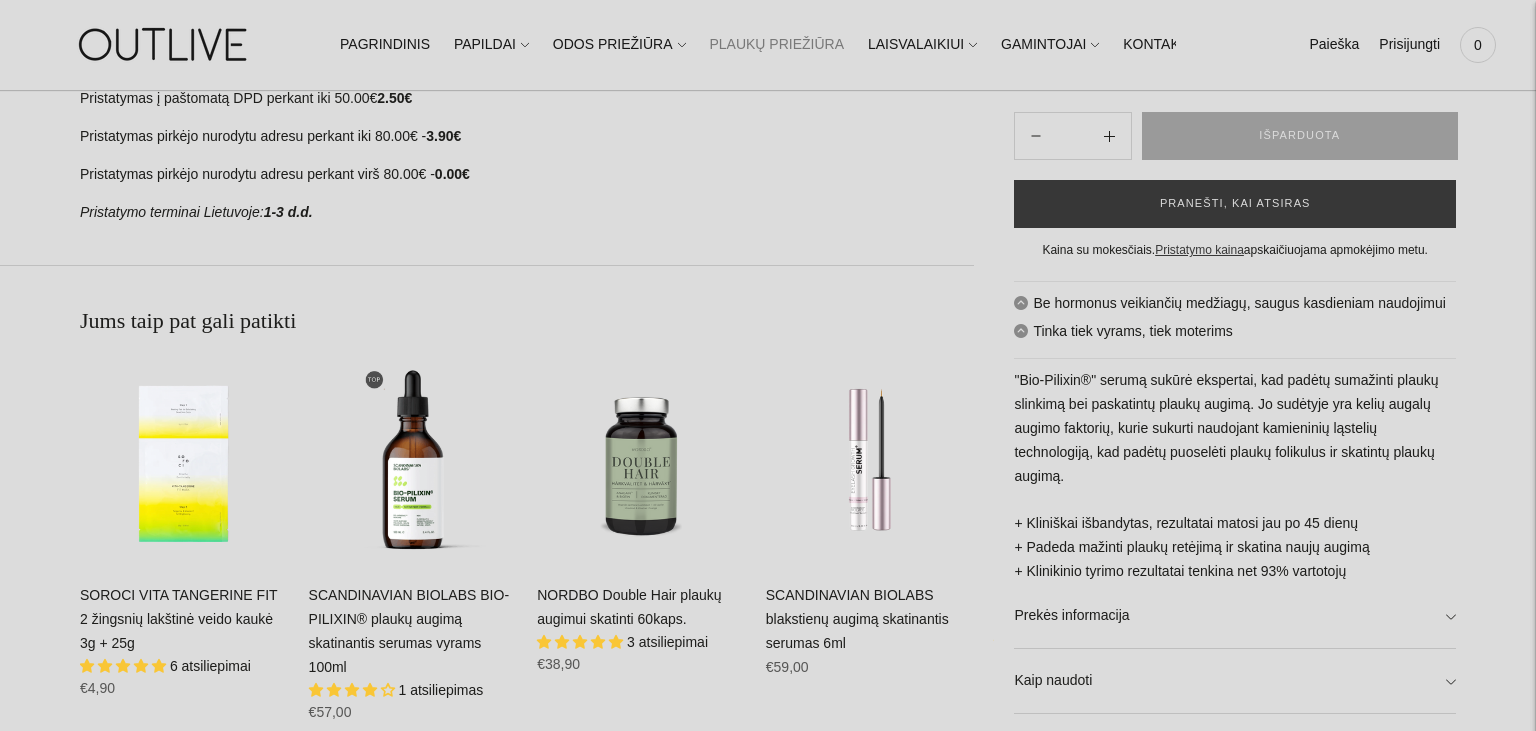 scroll, scrollTop: 1056, scrollLeft: 0, axis: vertical 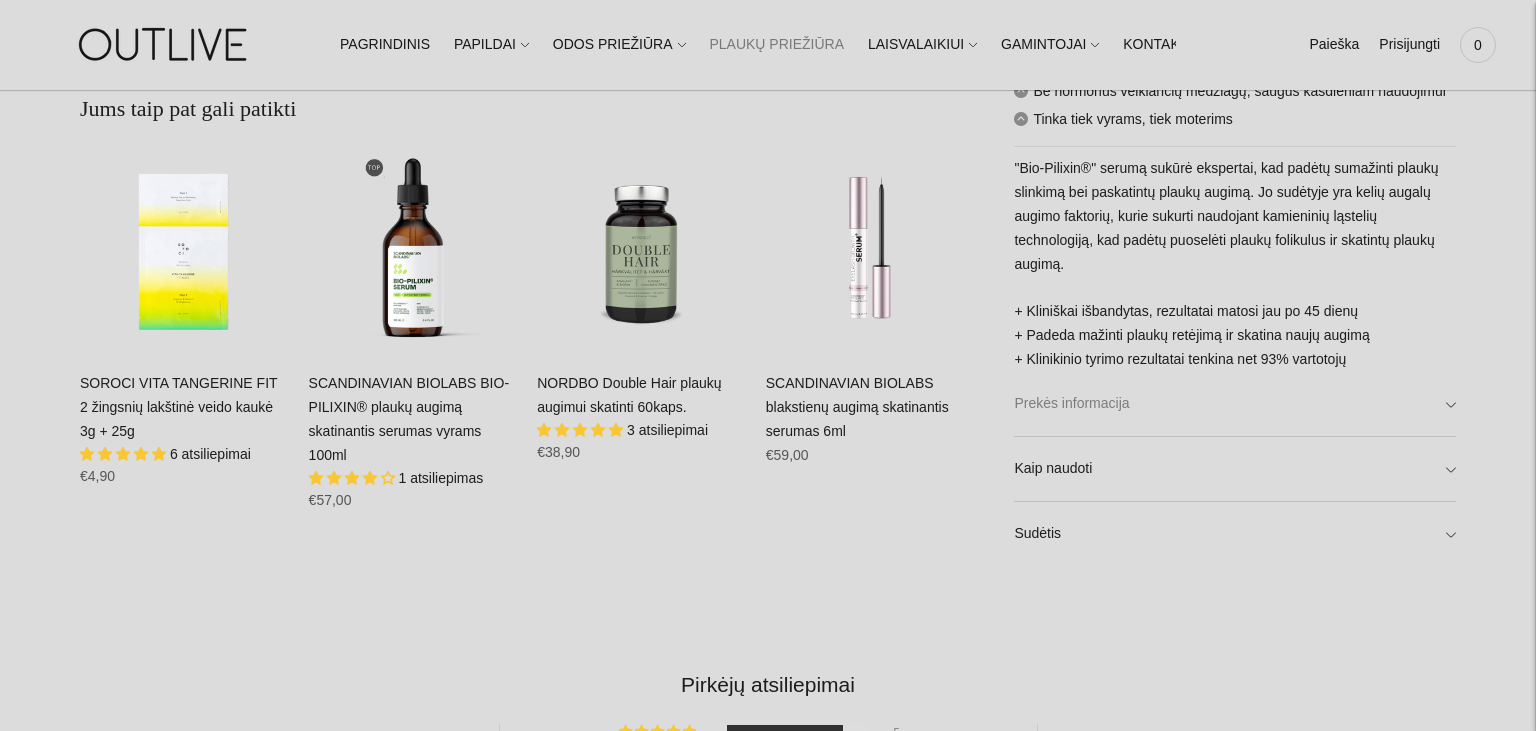 click on "Prekės informacija" at bounding box center (1235, 405) 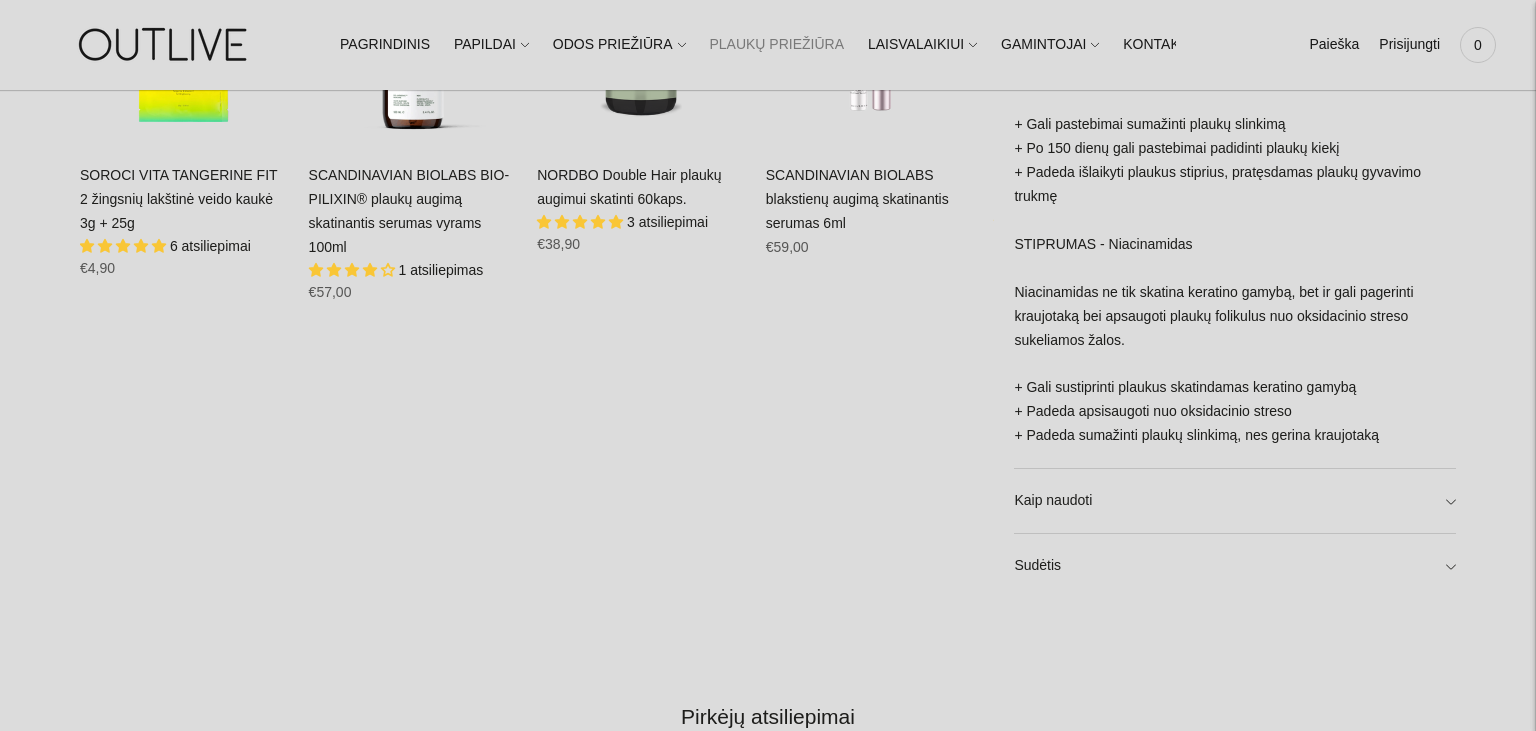 scroll, scrollTop: 1267, scrollLeft: 0, axis: vertical 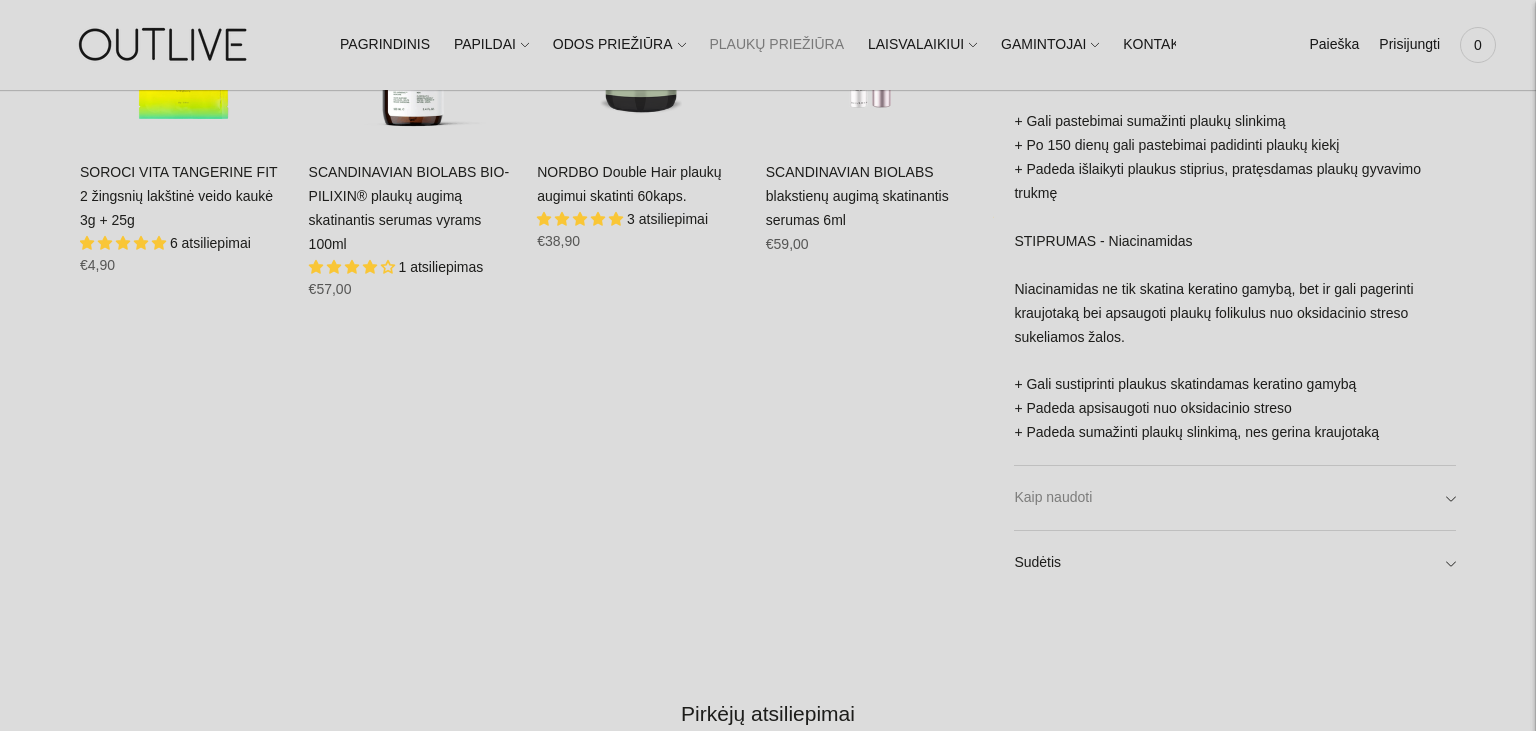 click on "Kaip naudoti" at bounding box center [1235, 498] 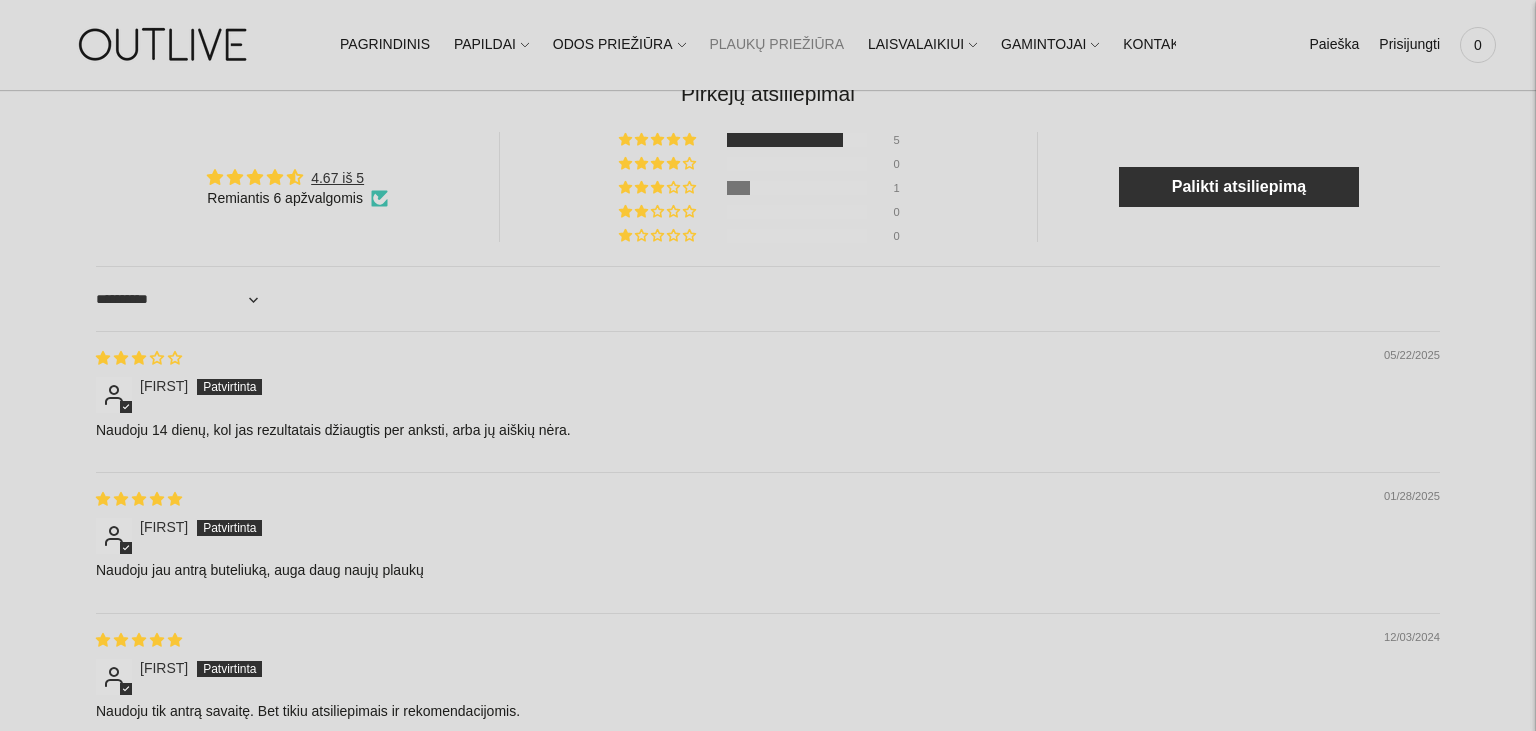 scroll, scrollTop: 2006, scrollLeft: 0, axis: vertical 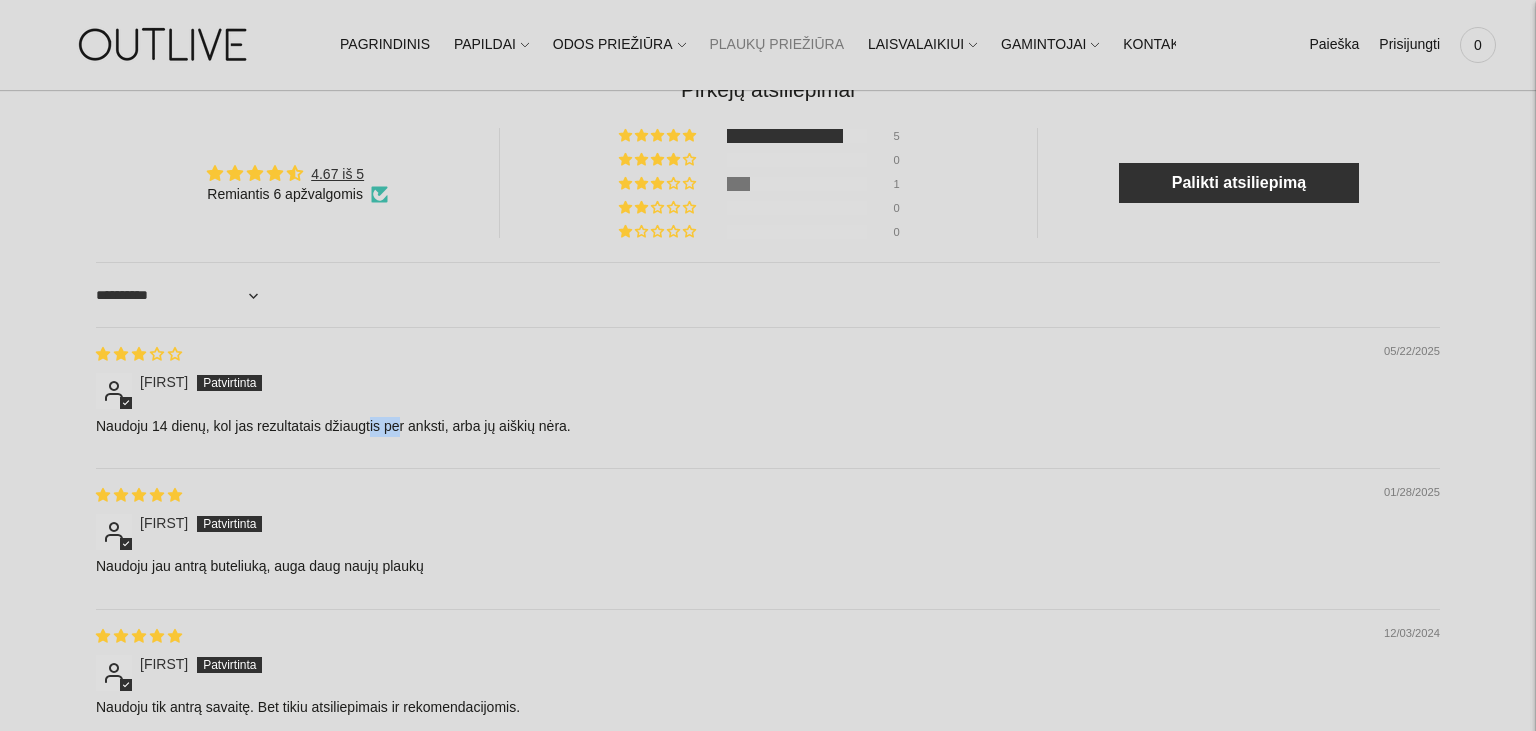 drag, startPoint x: 370, startPoint y: 418, endPoint x: 430, endPoint y: 425, distance: 60.40695 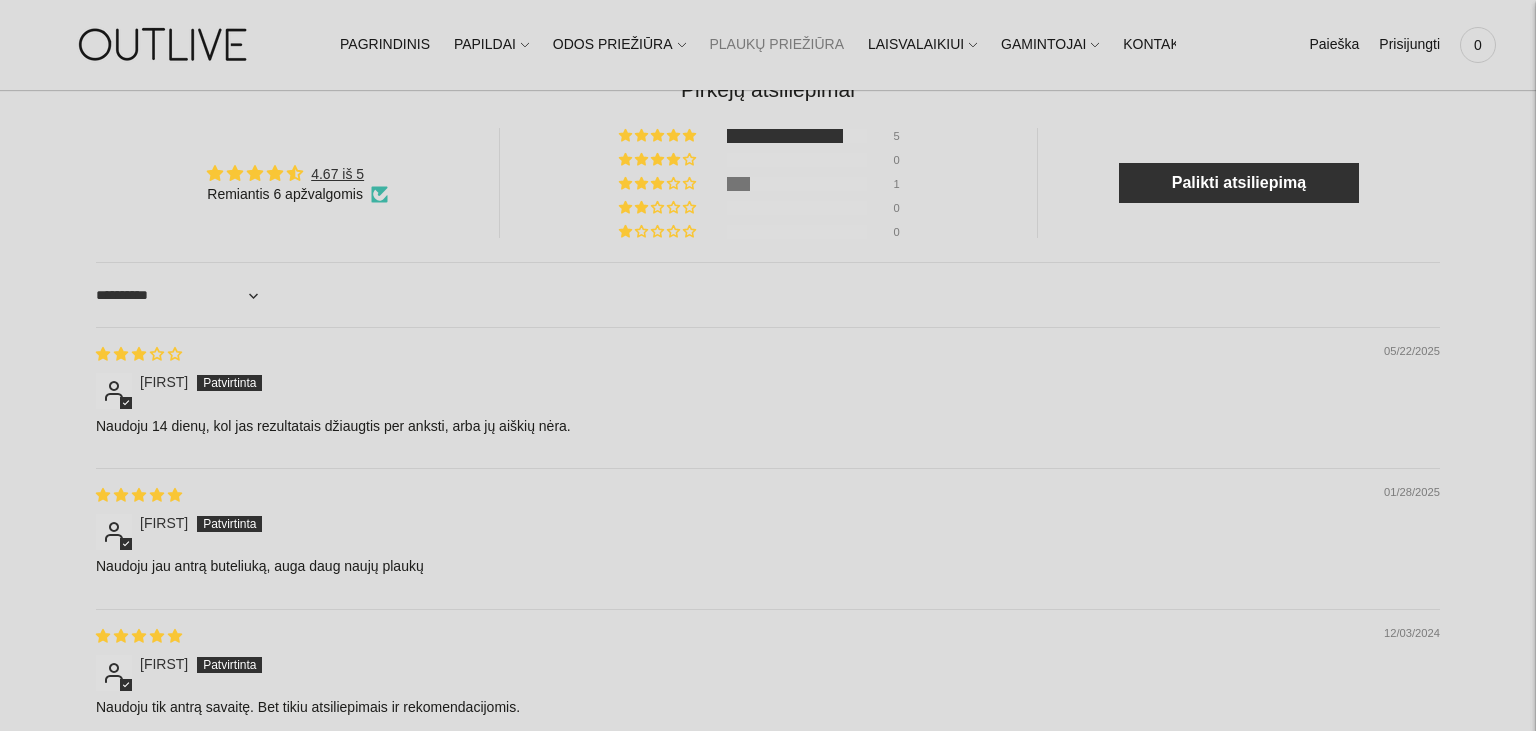 click on "Naudoju 14 dienų, kol jas rezultatais džiaugtis per anksti, arba jų aiškių nėra." at bounding box center [768, 427] 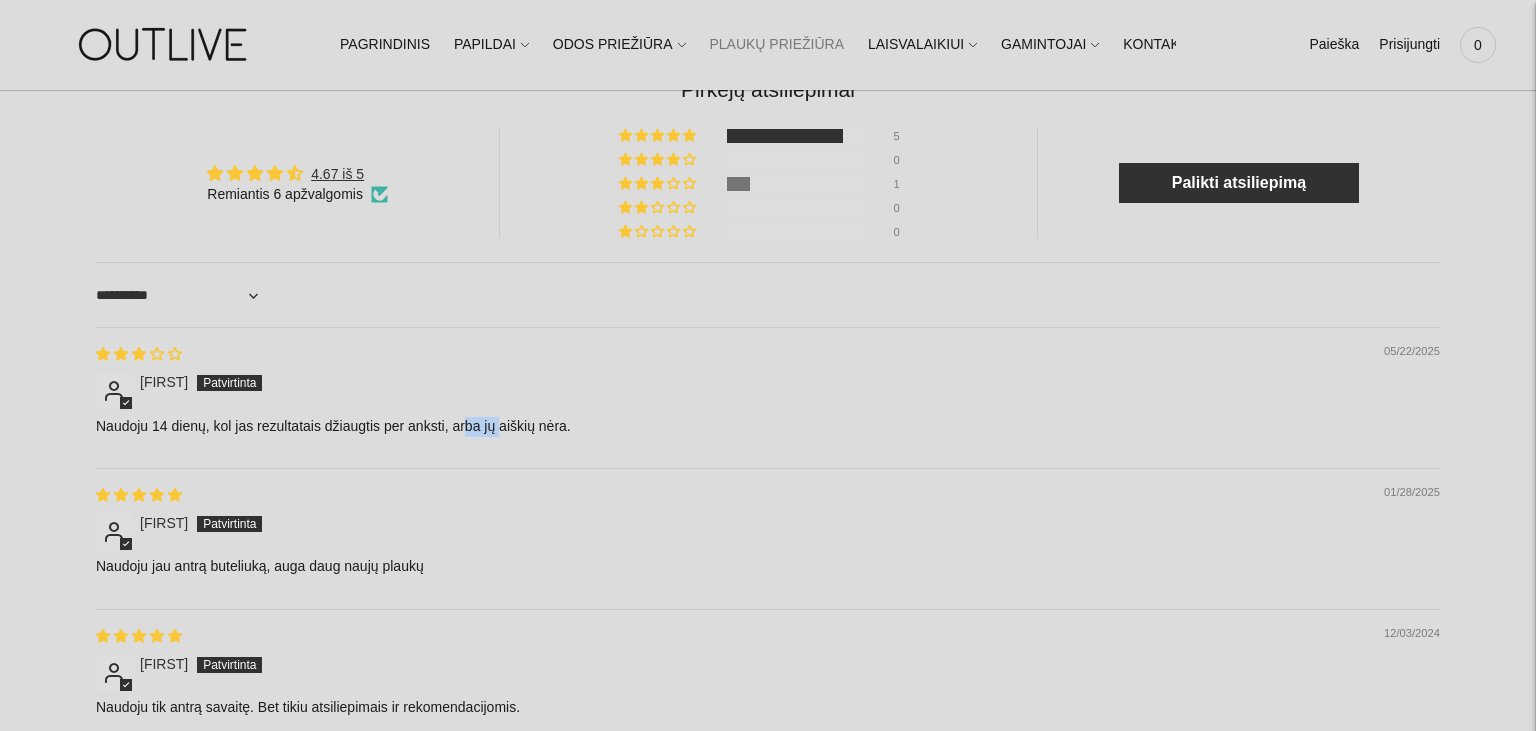 drag, startPoint x: 470, startPoint y: 428, endPoint x: 516, endPoint y: 438, distance: 47.07441 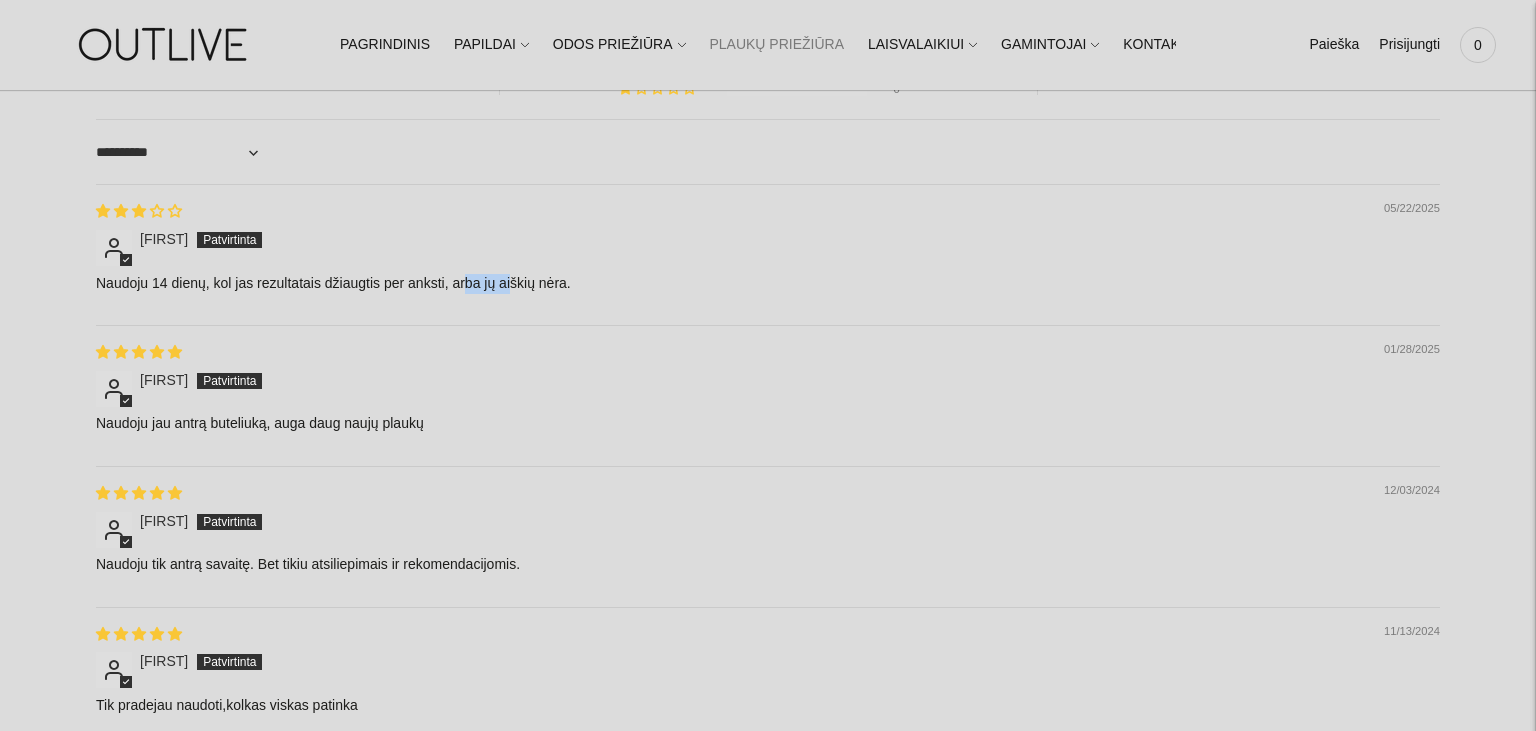 scroll, scrollTop: 2217, scrollLeft: 0, axis: vertical 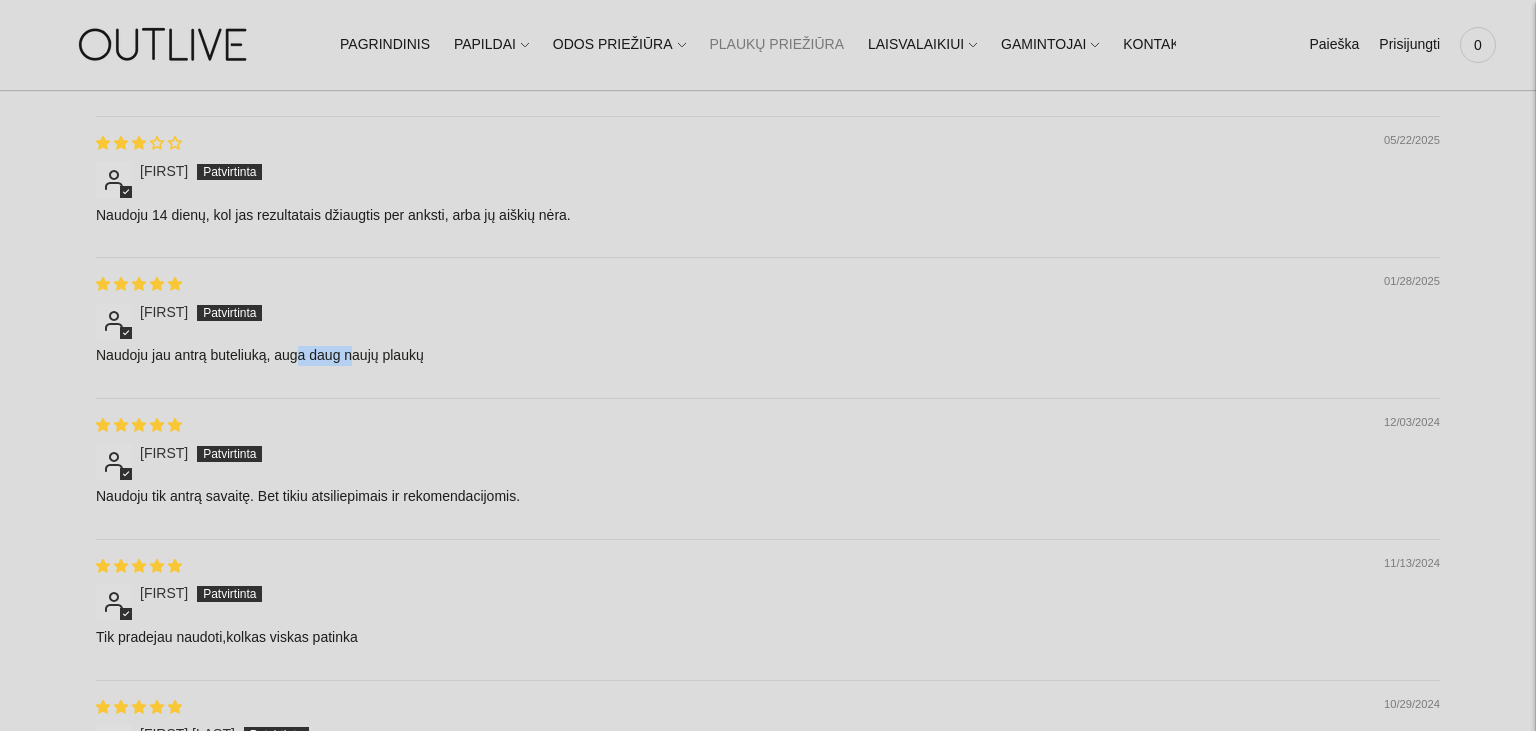 drag, startPoint x: 298, startPoint y: 357, endPoint x: 378, endPoint y: 374, distance: 81.78631 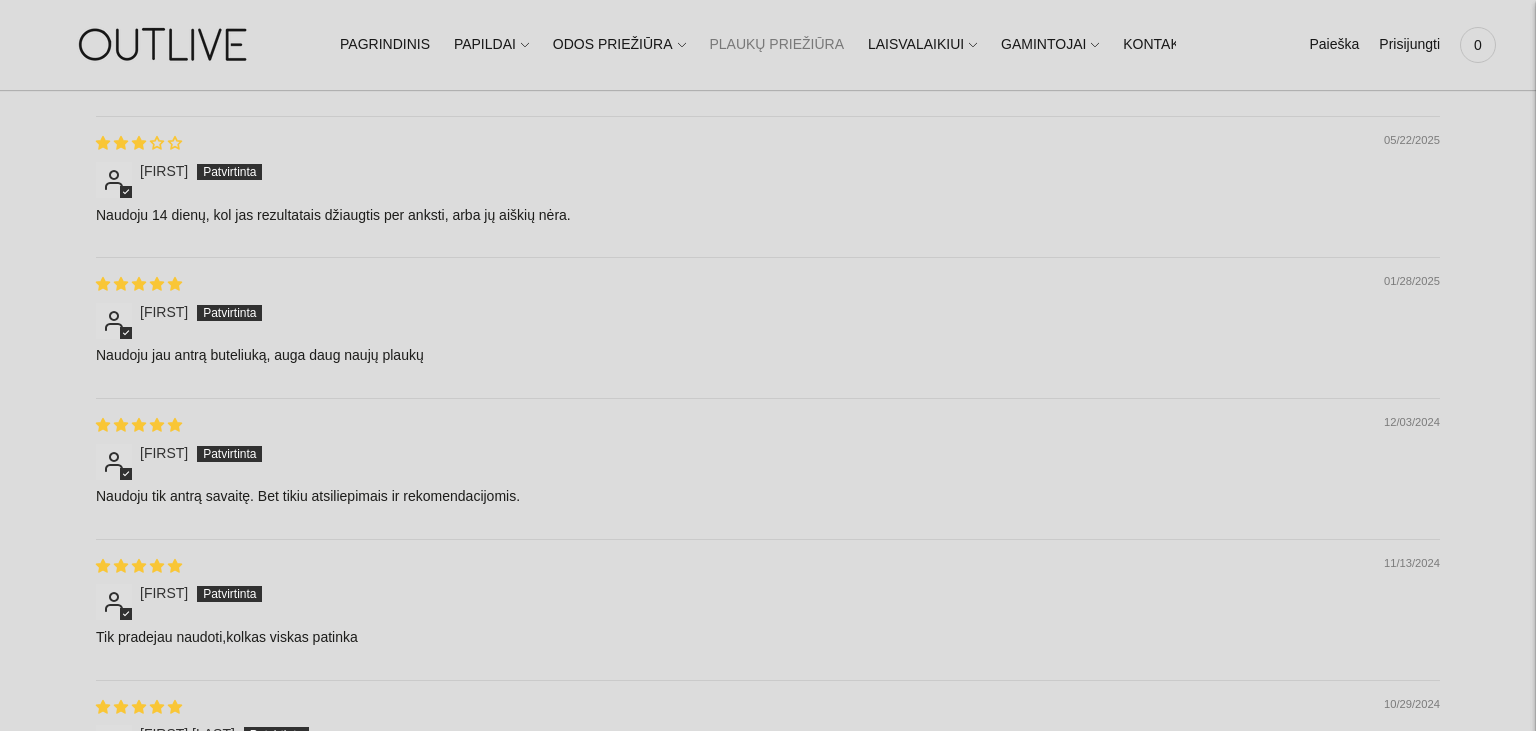 click on "01/28/2025   Jolanta                                         Naudoju jau antrą buteliuką, auga daug naujų plaukų" at bounding box center (768, 327) 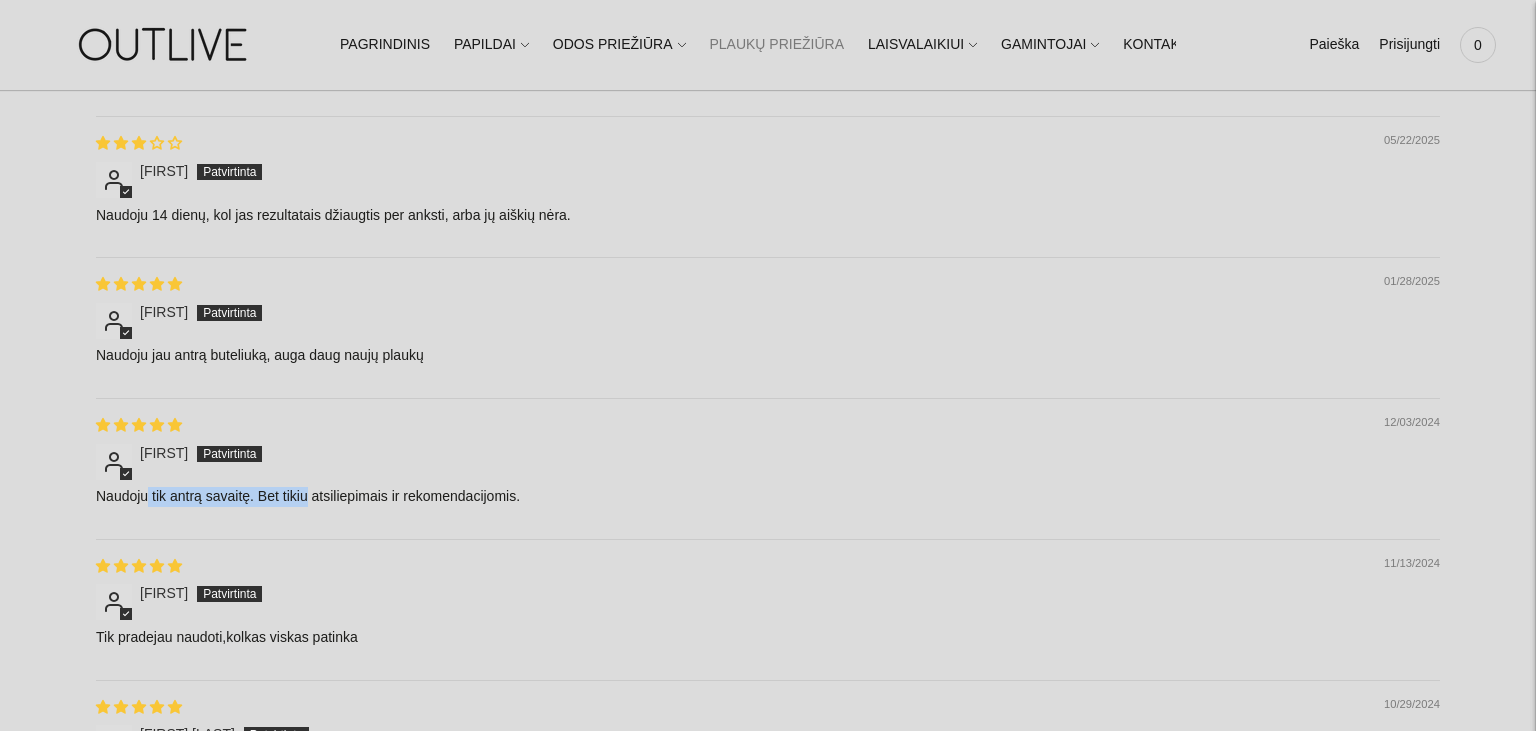 drag, startPoint x: 174, startPoint y: 488, endPoint x: 325, endPoint y: 490, distance: 151.01324 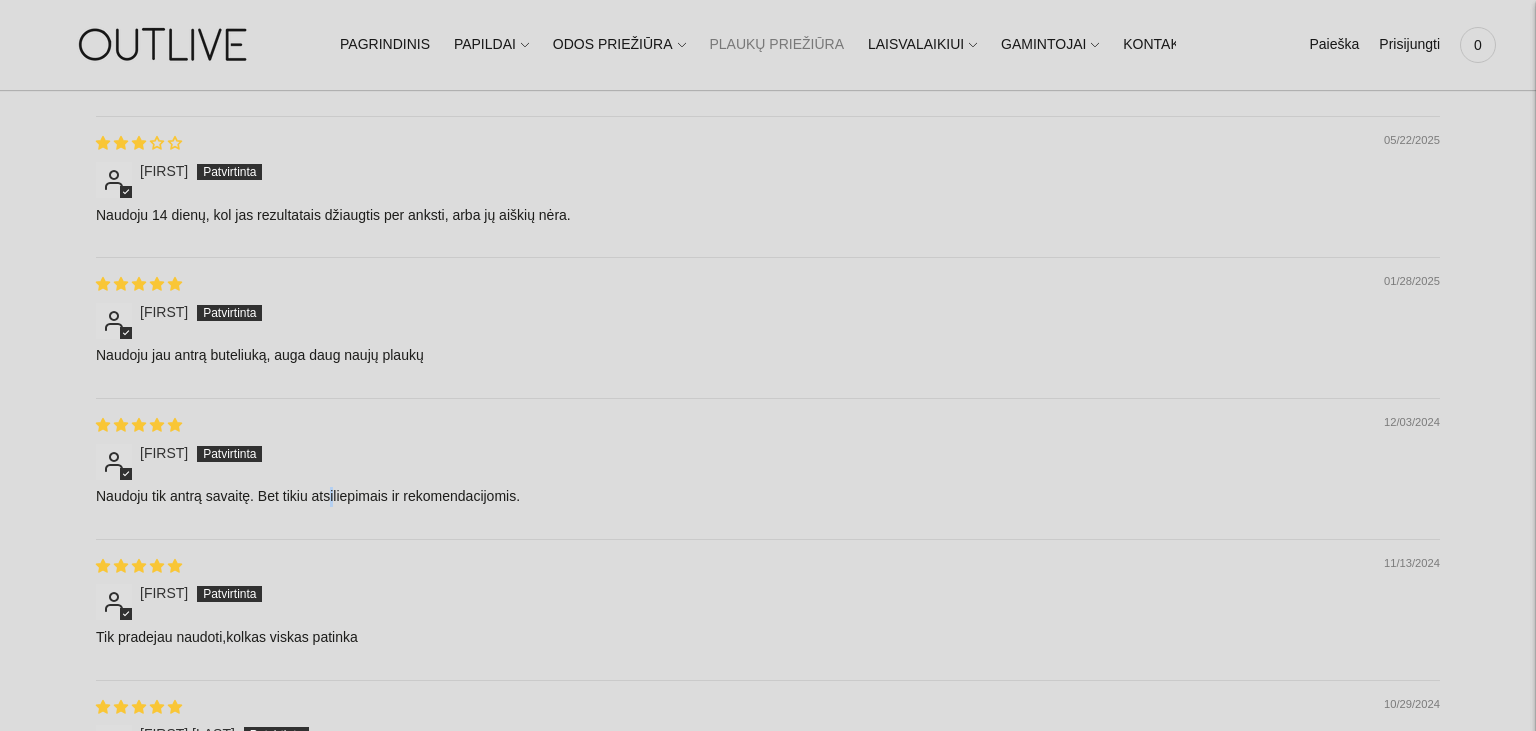 drag, startPoint x: 330, startPoint y: 497, endPoint x: 354, endPoint y: 496, distance: 24.020824 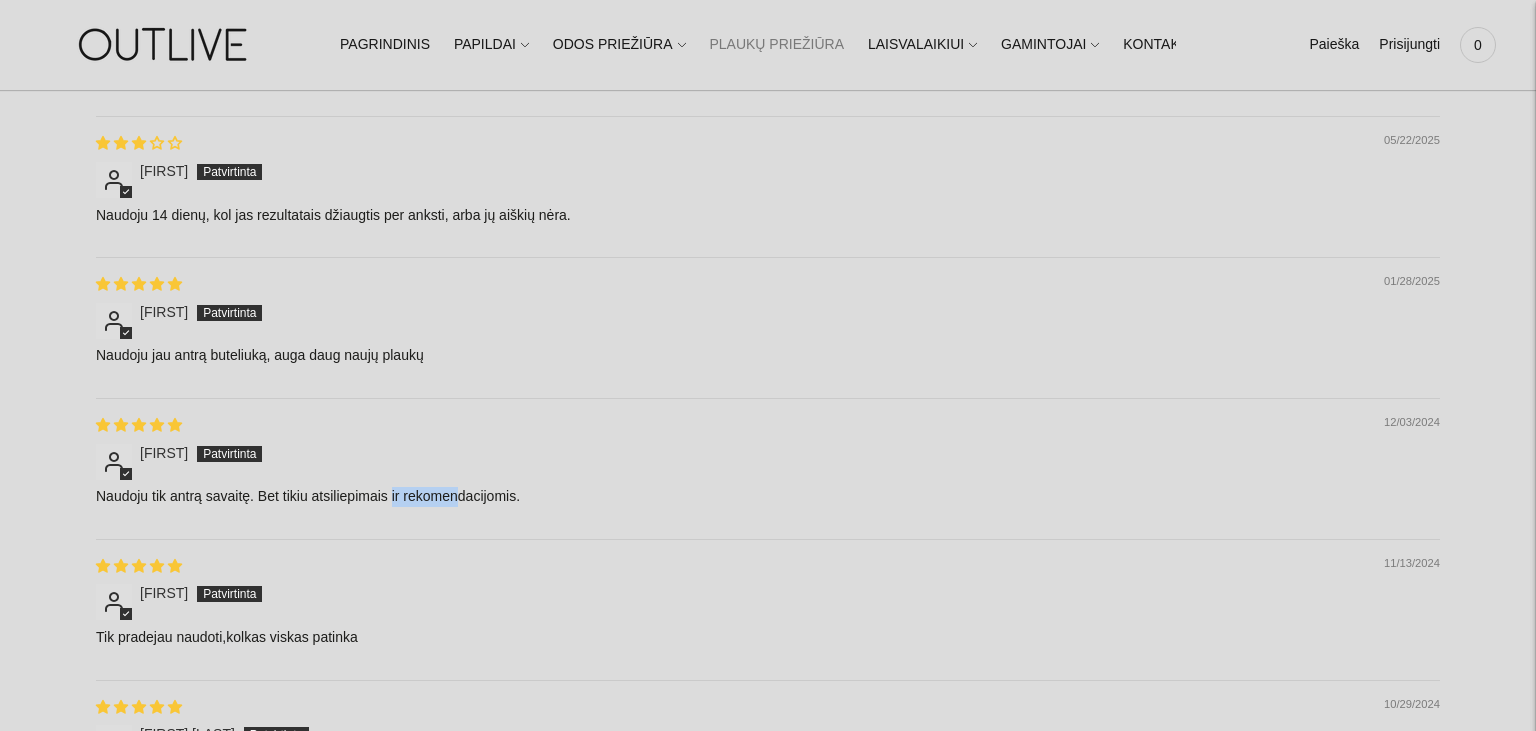 drag, startPoint x: 390, startPoint y: 494, endPoint x: 471, endPoint y: 498, distance: 81.09871 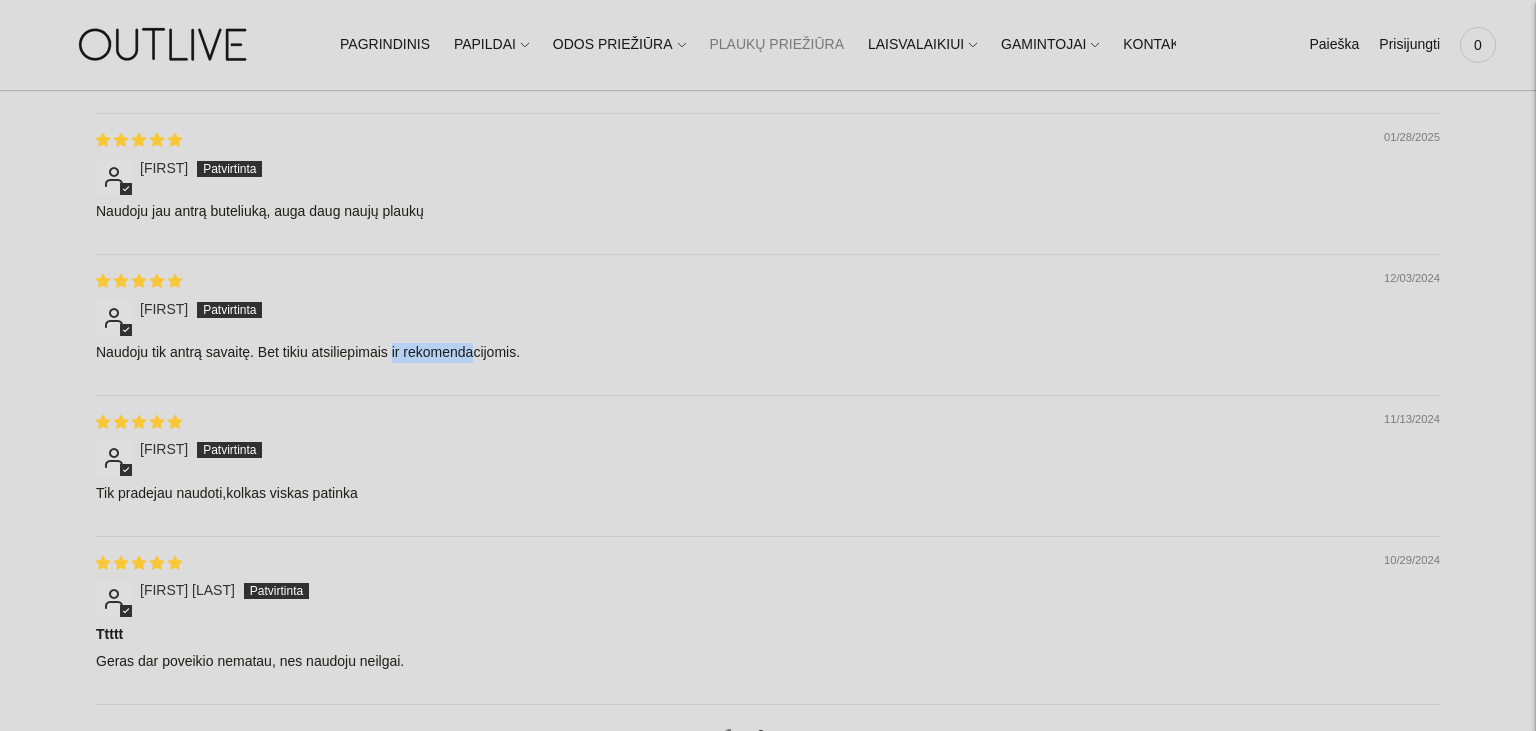 scroll, scrollTop: 2428, scrollLeft: 0, axis: vertical 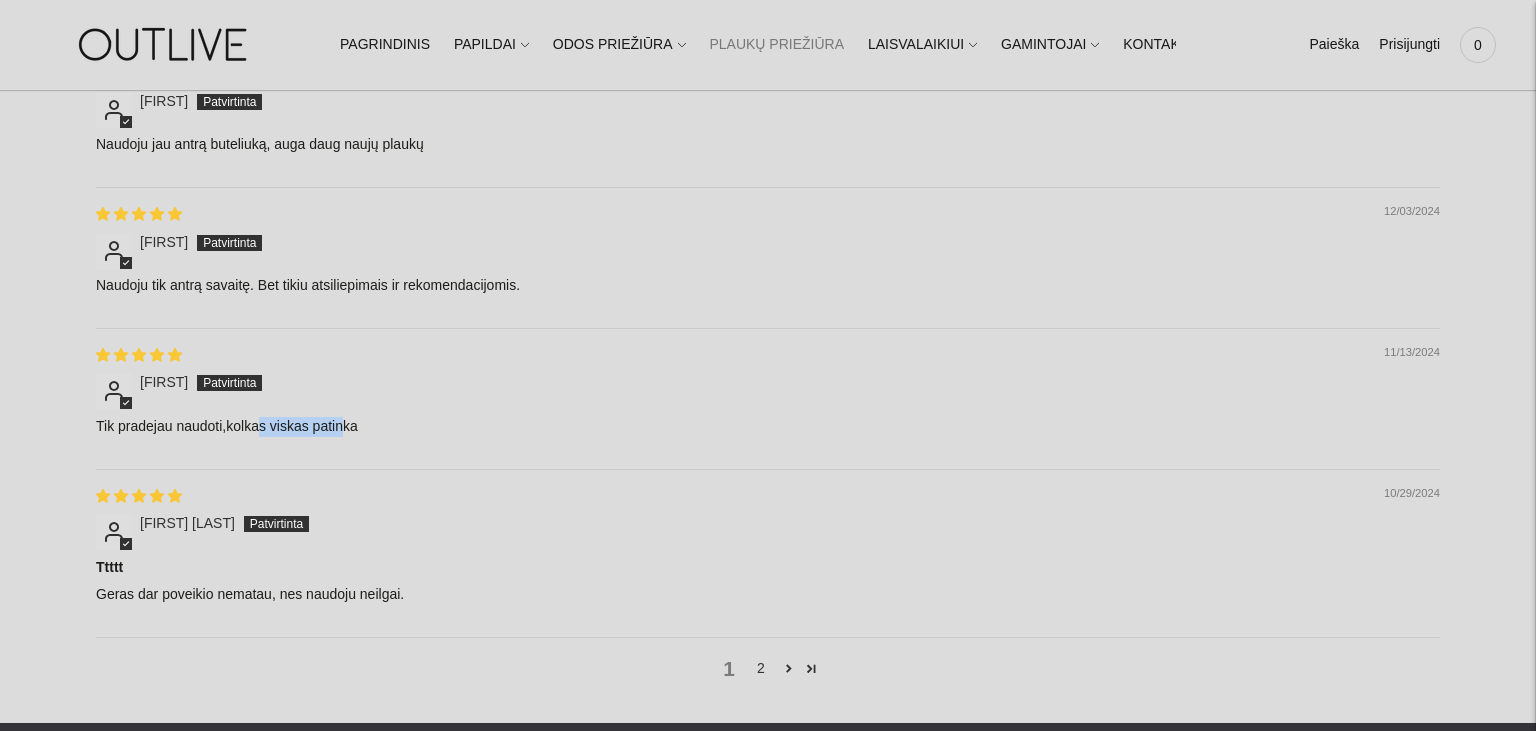 drag, startPoint x: 255, startPoint y: 436, endPoint x: 359, endPoint y: 446, distance: 104.47966 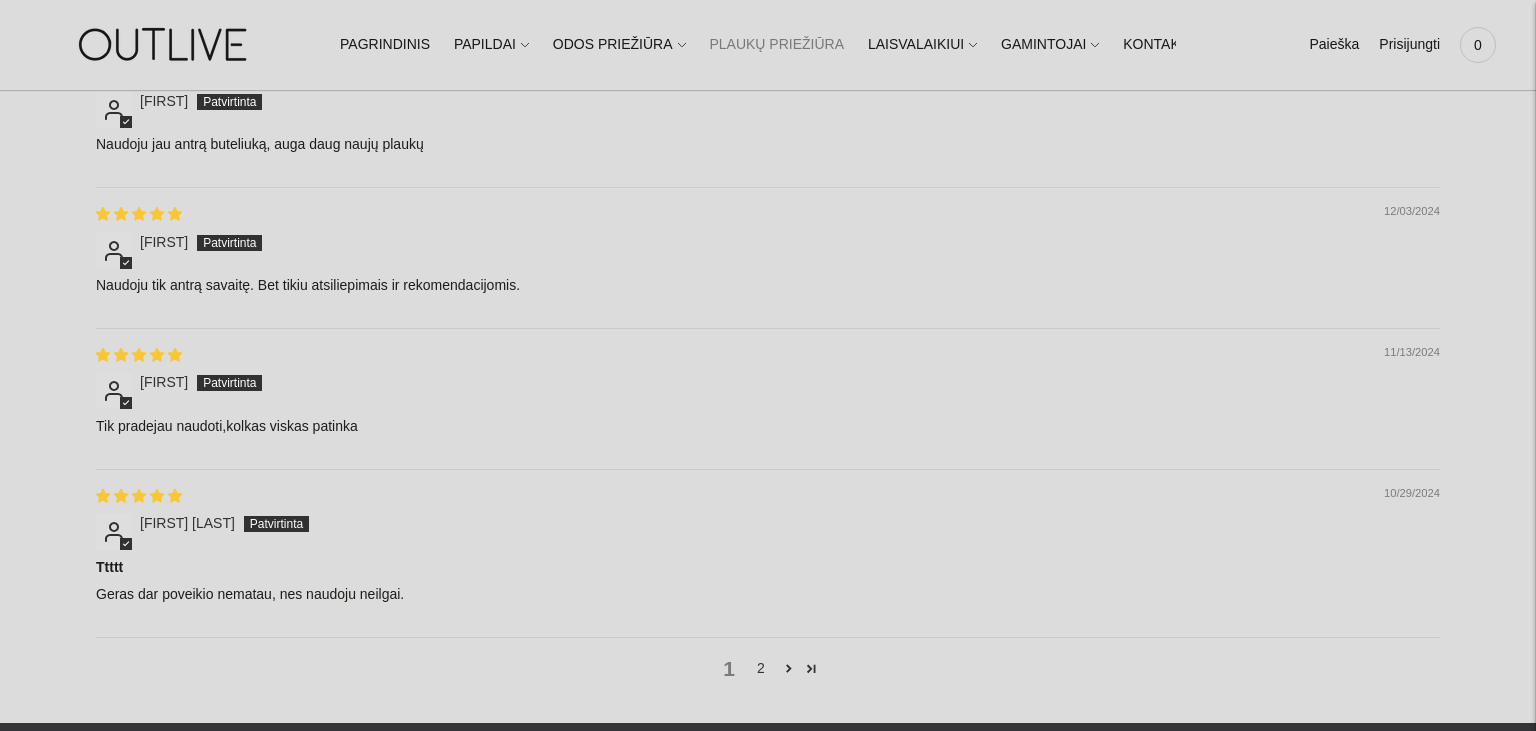click on "11/13/2024   Ingrida                                         Tik pradejau naudoti,kolkas viskas patinka" at bounding box center (768, 398) 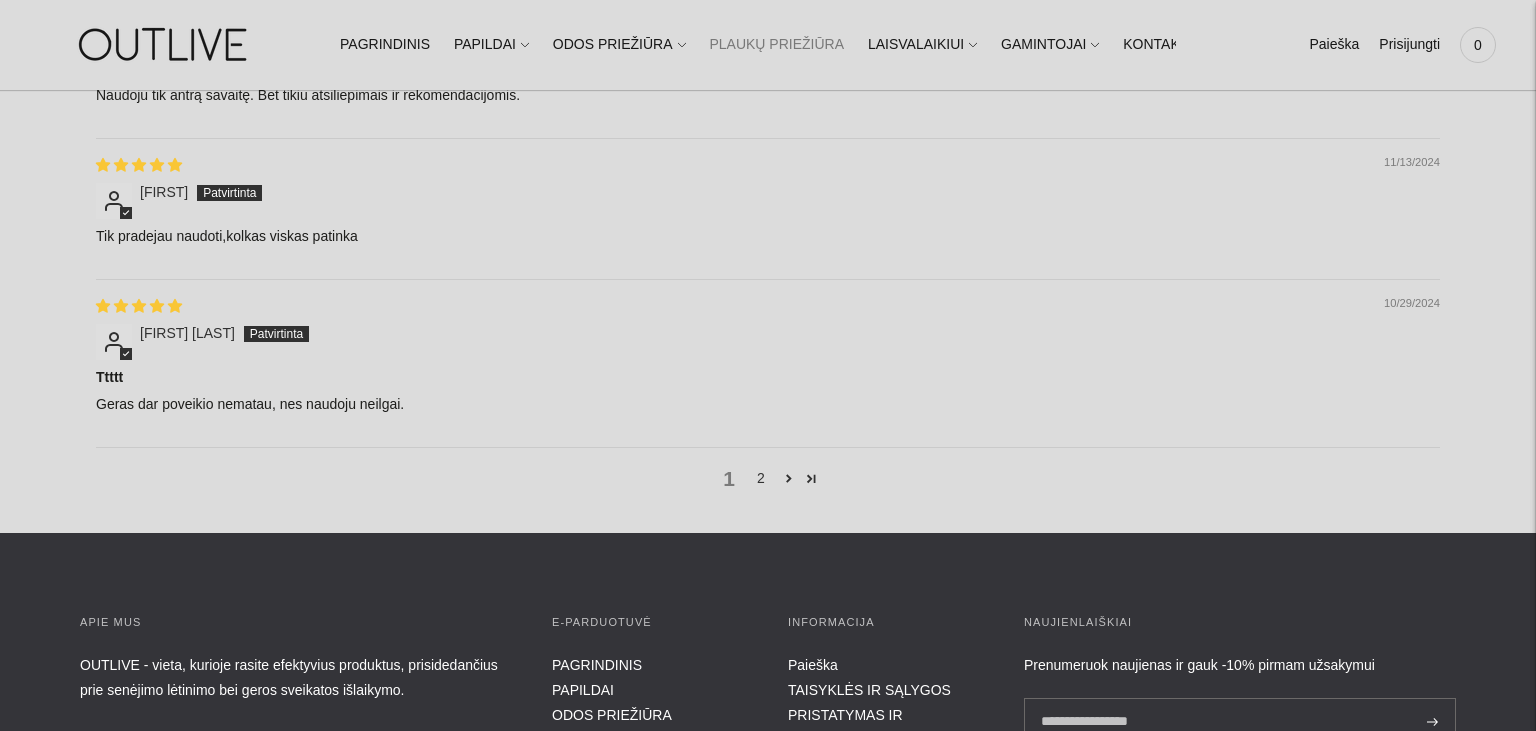 scroll, scrollTop: 2640, scrollLeft: 0, axis: vertical 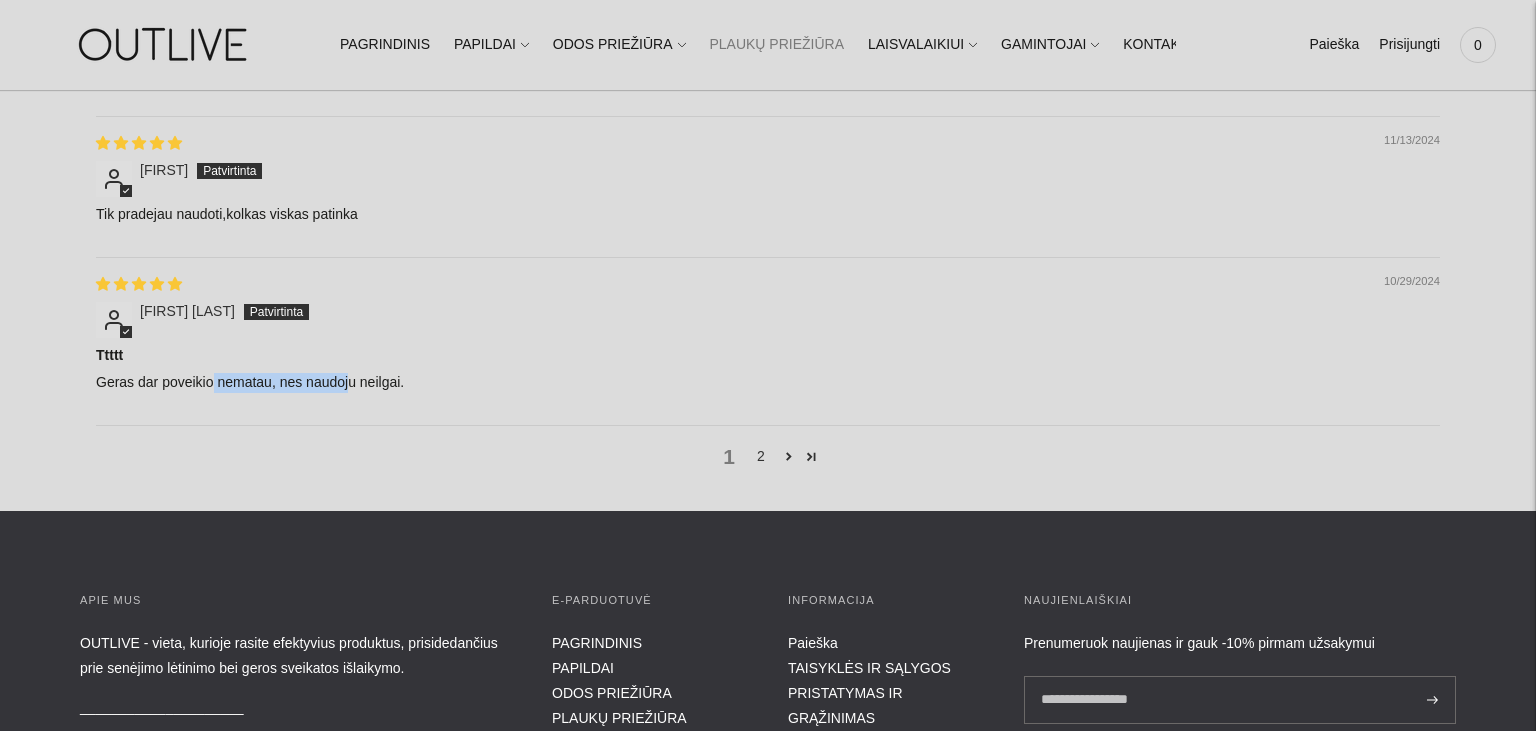 drag, startPoint x: 212, startPoint y: 380, endPoint x: 357, endPoint y: 406, distance: 147.31259 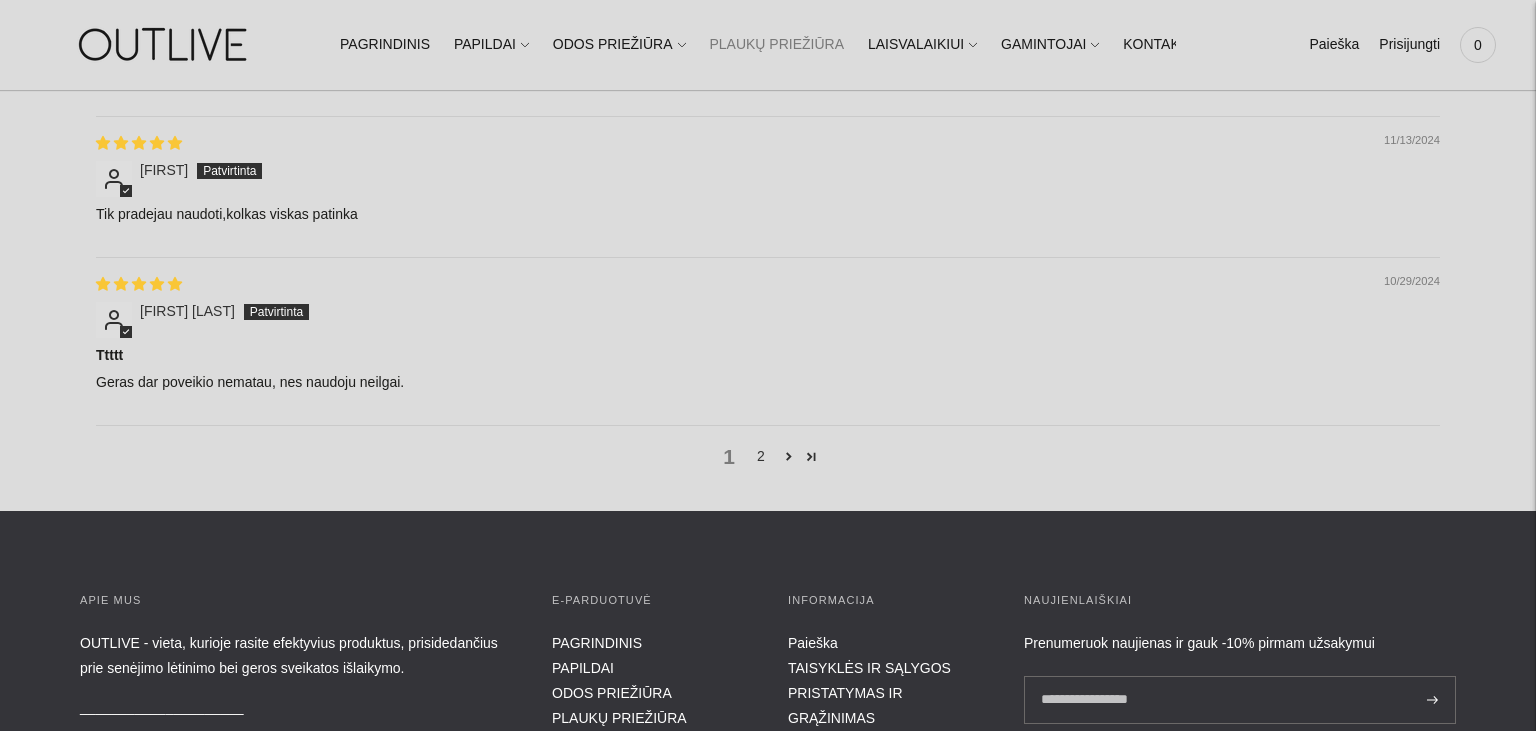 click on "10/29/2024   Loreta Majauskienė                                       Ttttt   Geras dar poveikio nematau, nes naudoju neilgai." at bounding box center (768, 341) 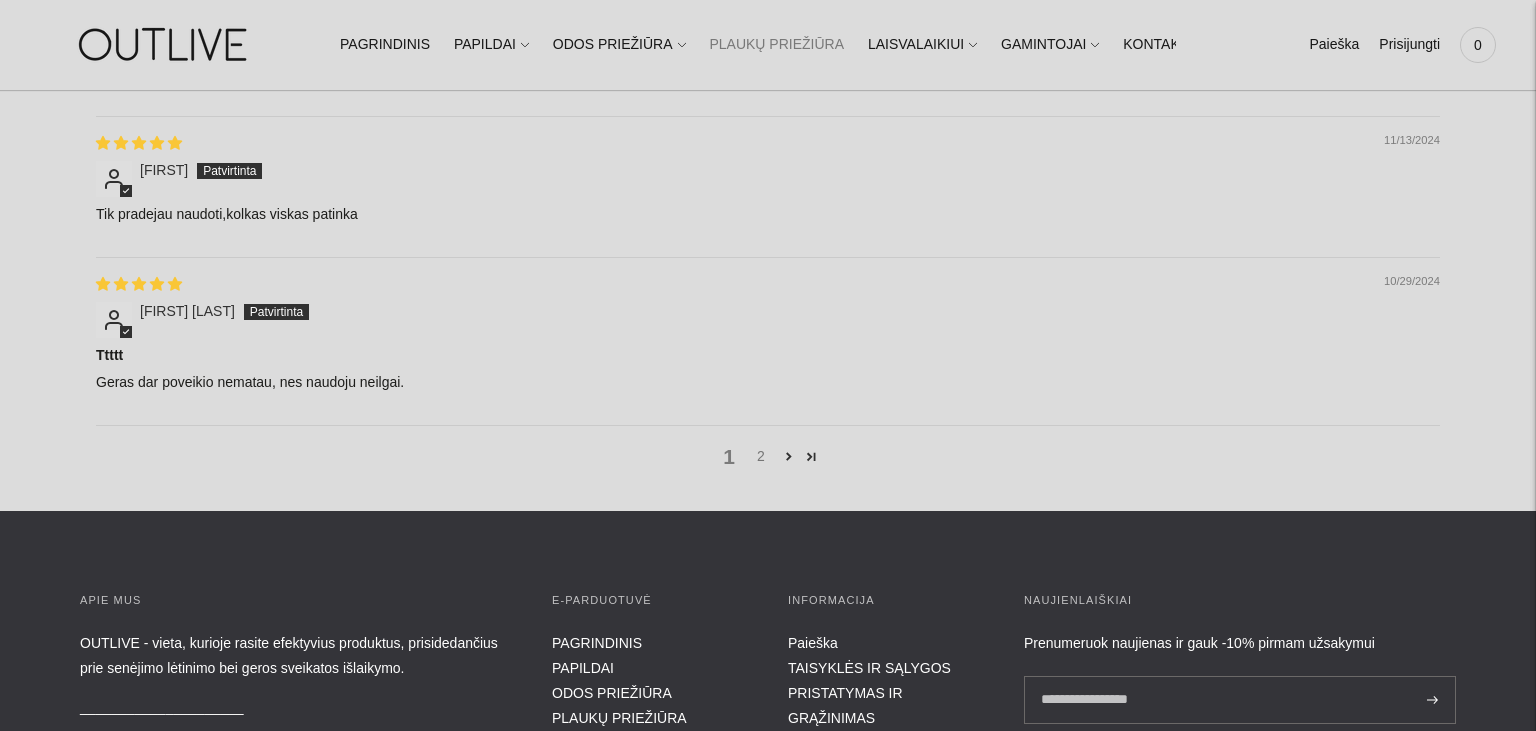 click on "2" at bounding box center [761, 456] 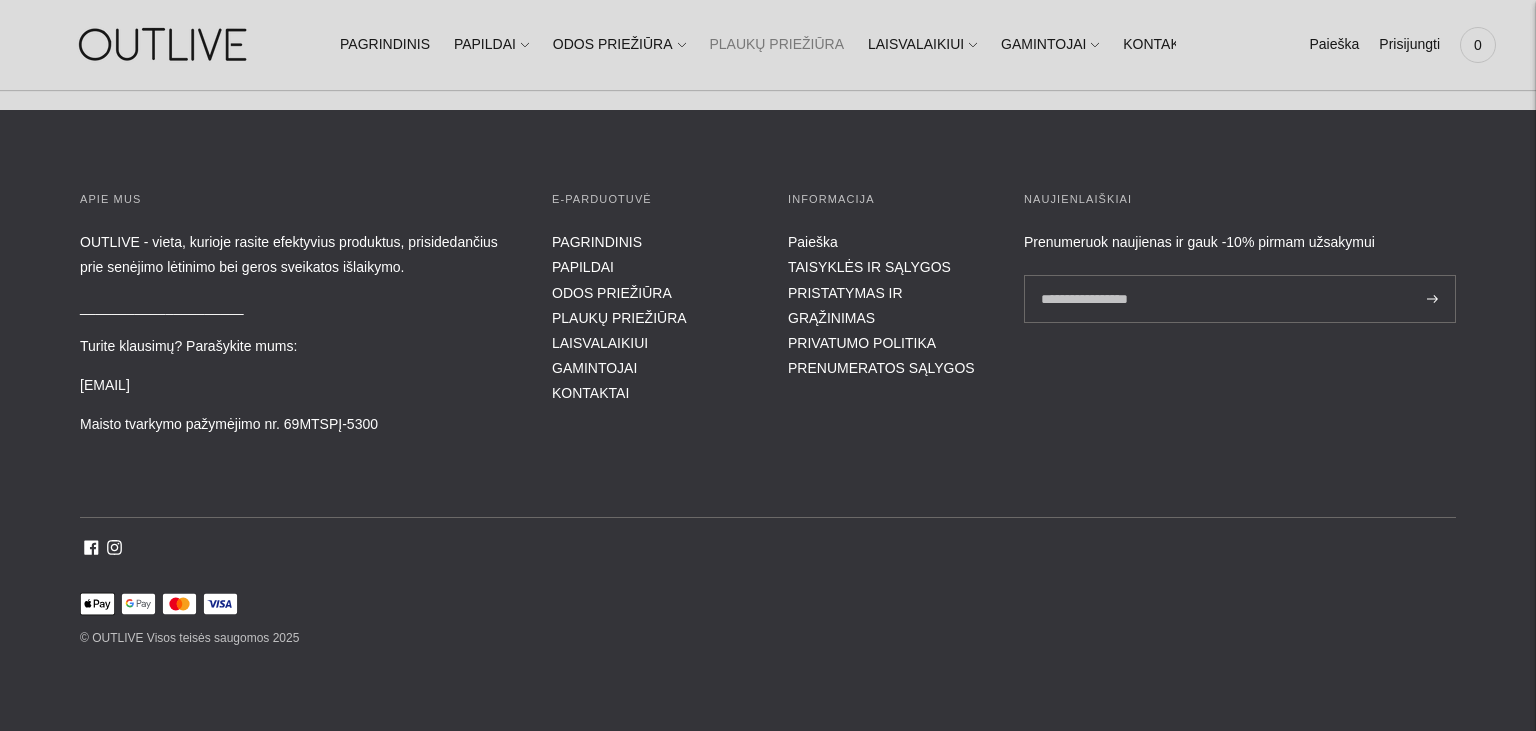 scroll, scrollTop: 2252, scrollLeft: 0, axis: vertical 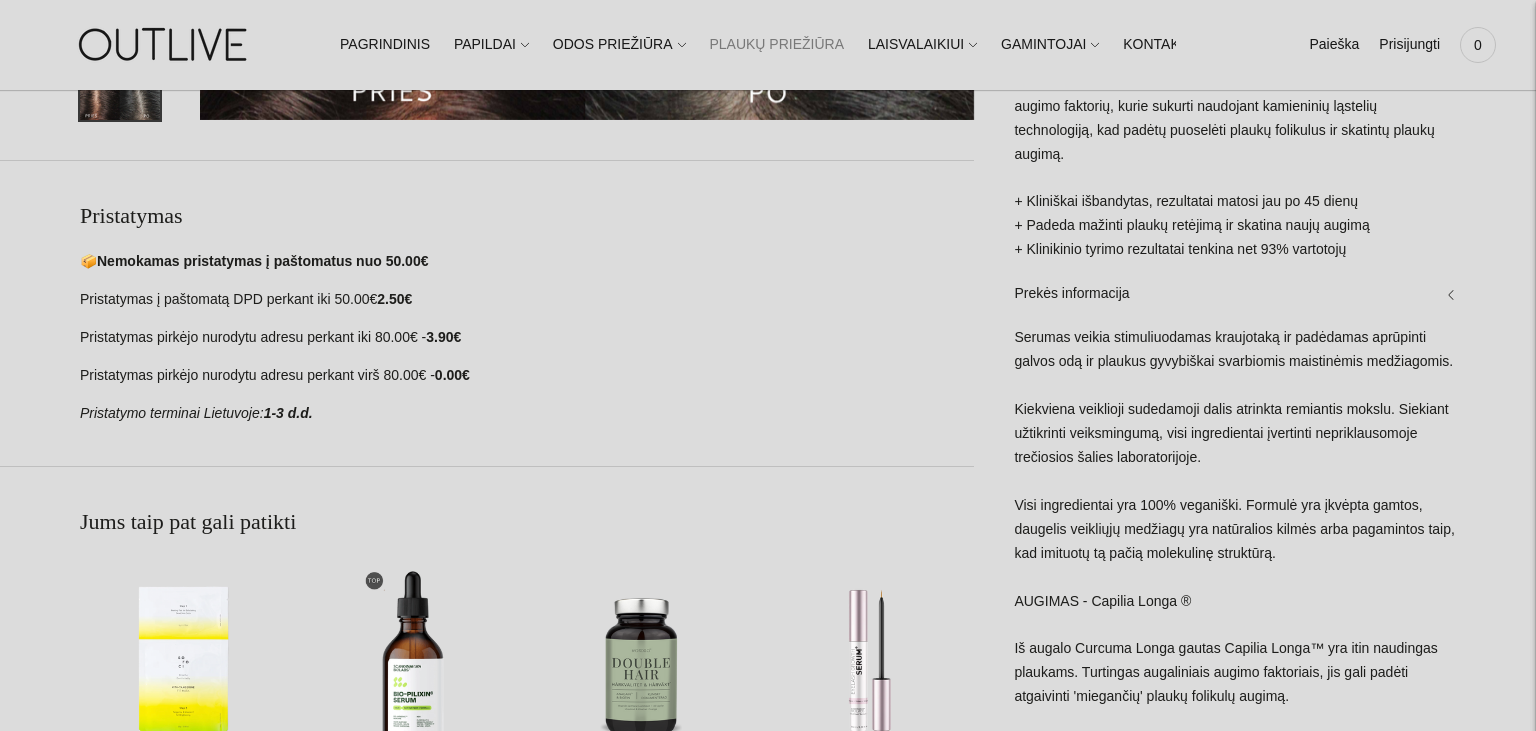 click on "PLAUKŲ PRIEŽIŪRA" at bounding box center [776, 45] 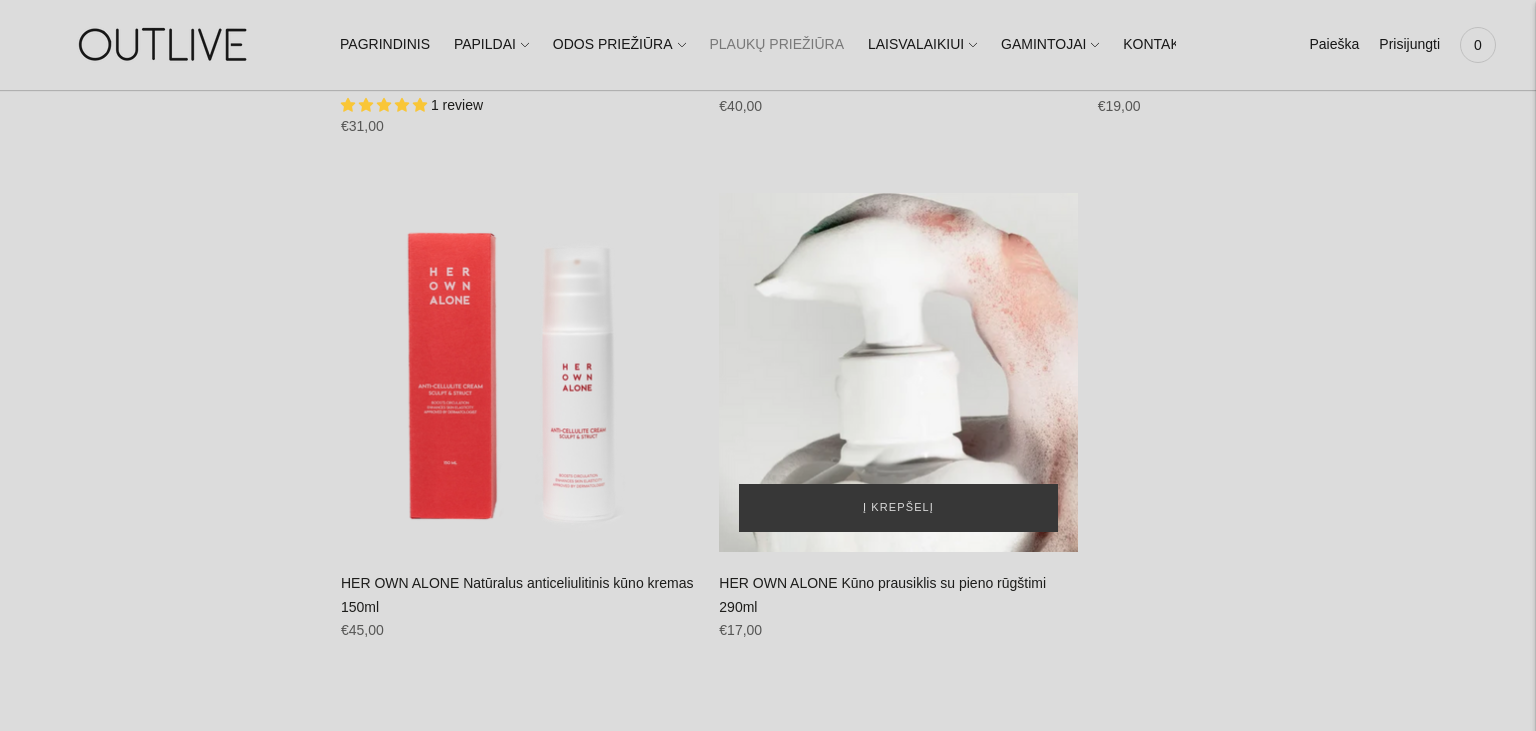 scroll, scrollTop: 6230, scrollLeft: 0, axis: vertical 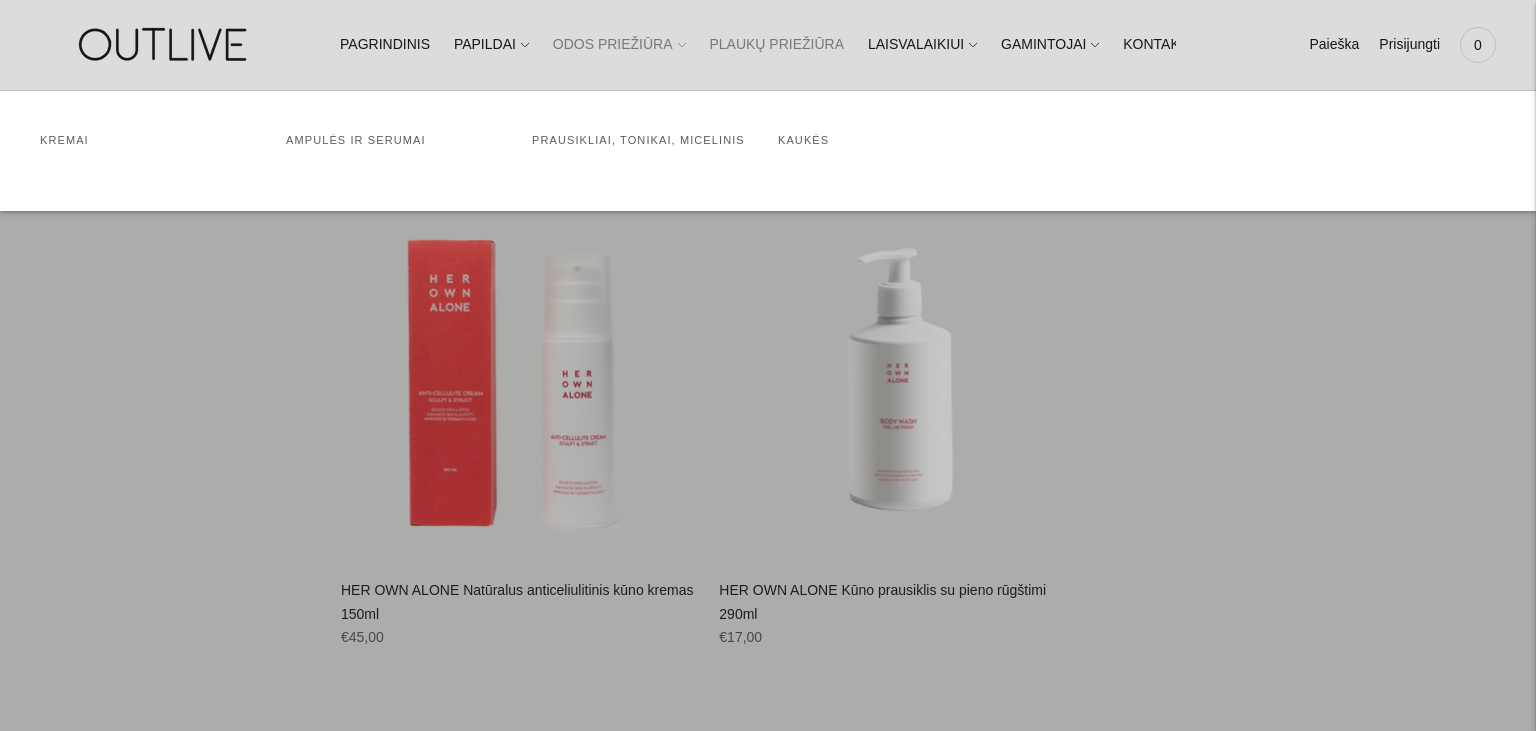 click on "ODOS PRIEŽIŪRA" at bounding box center (619, 45) 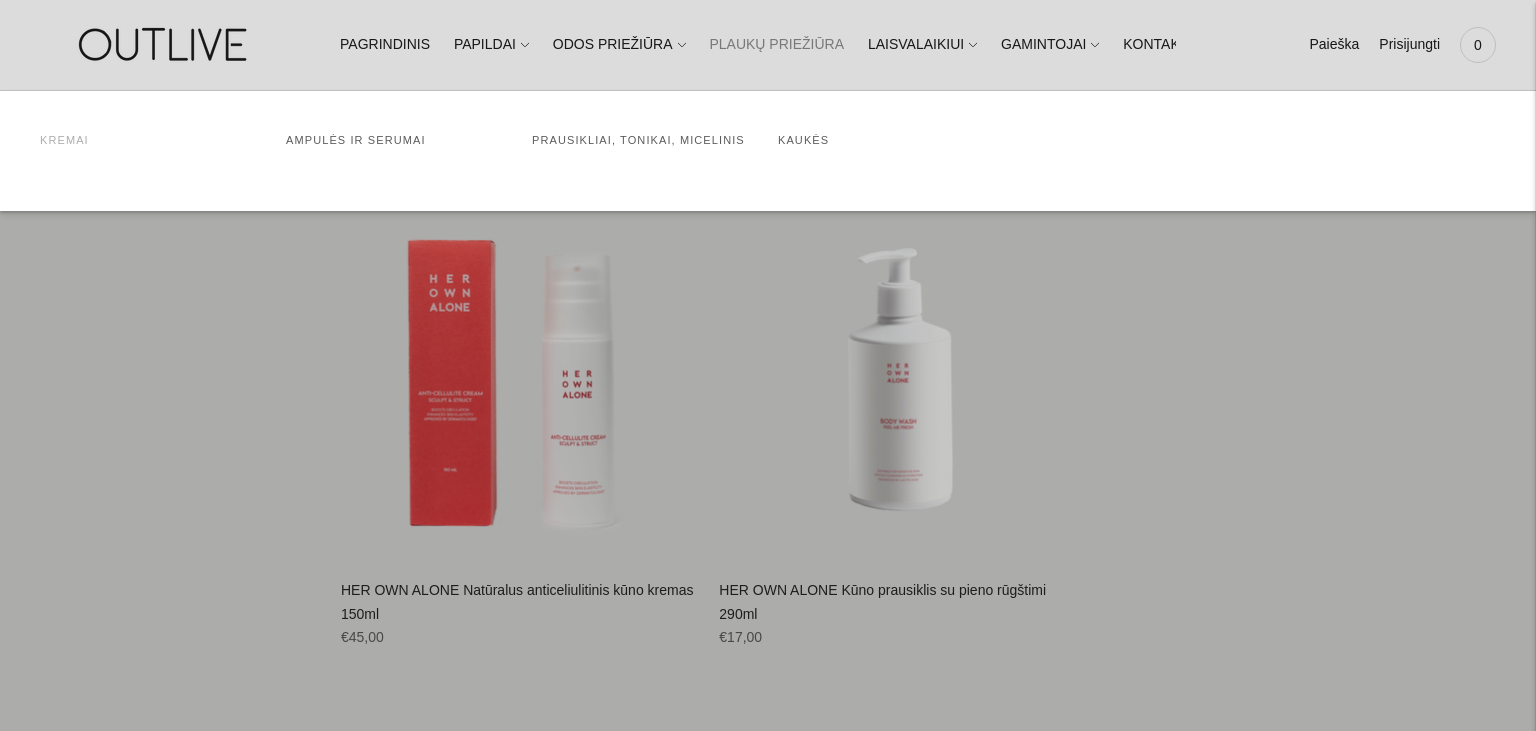 click on "Kremai" at bounding box center [64, 140] 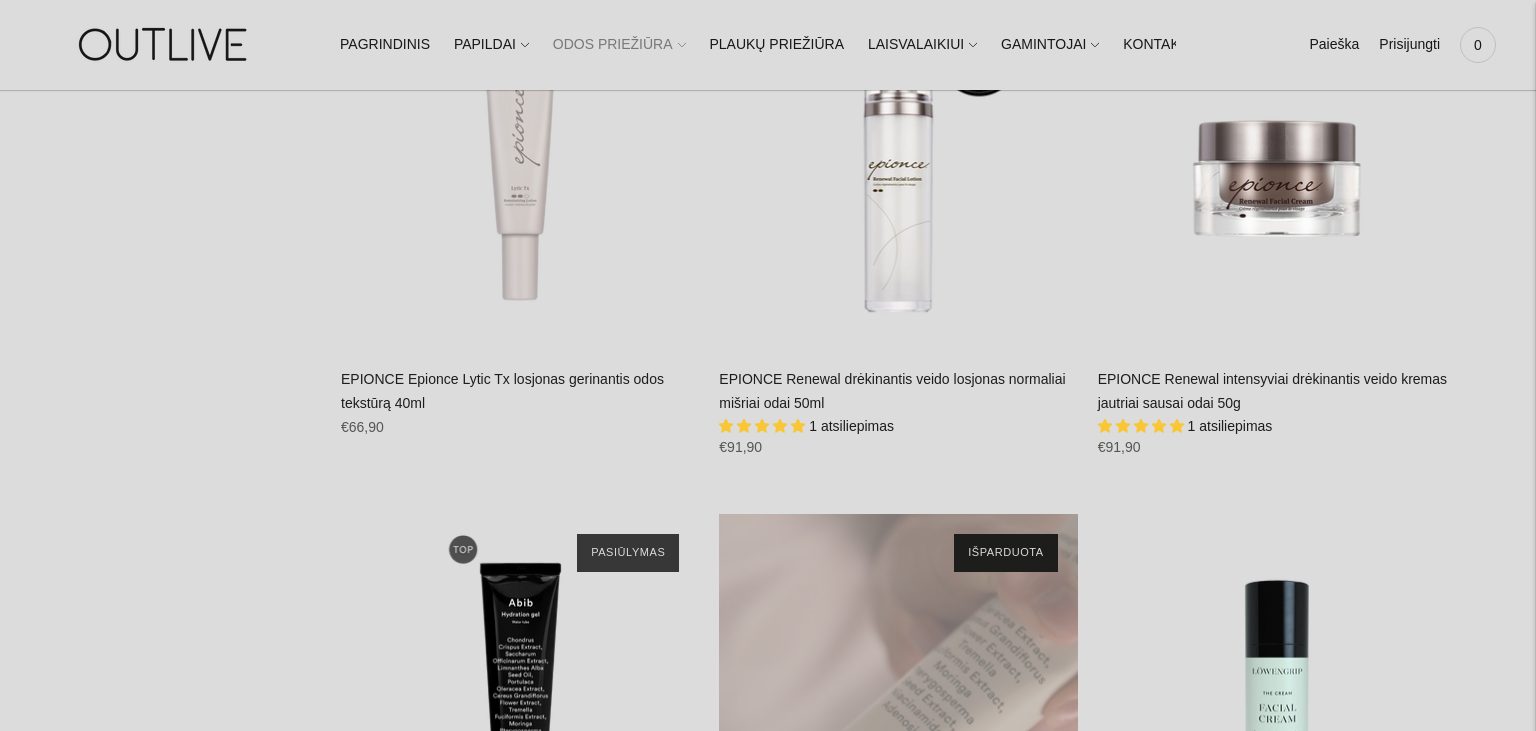 scroll, scrollTop: 2956, scrollLeft: 0, axis: vertical 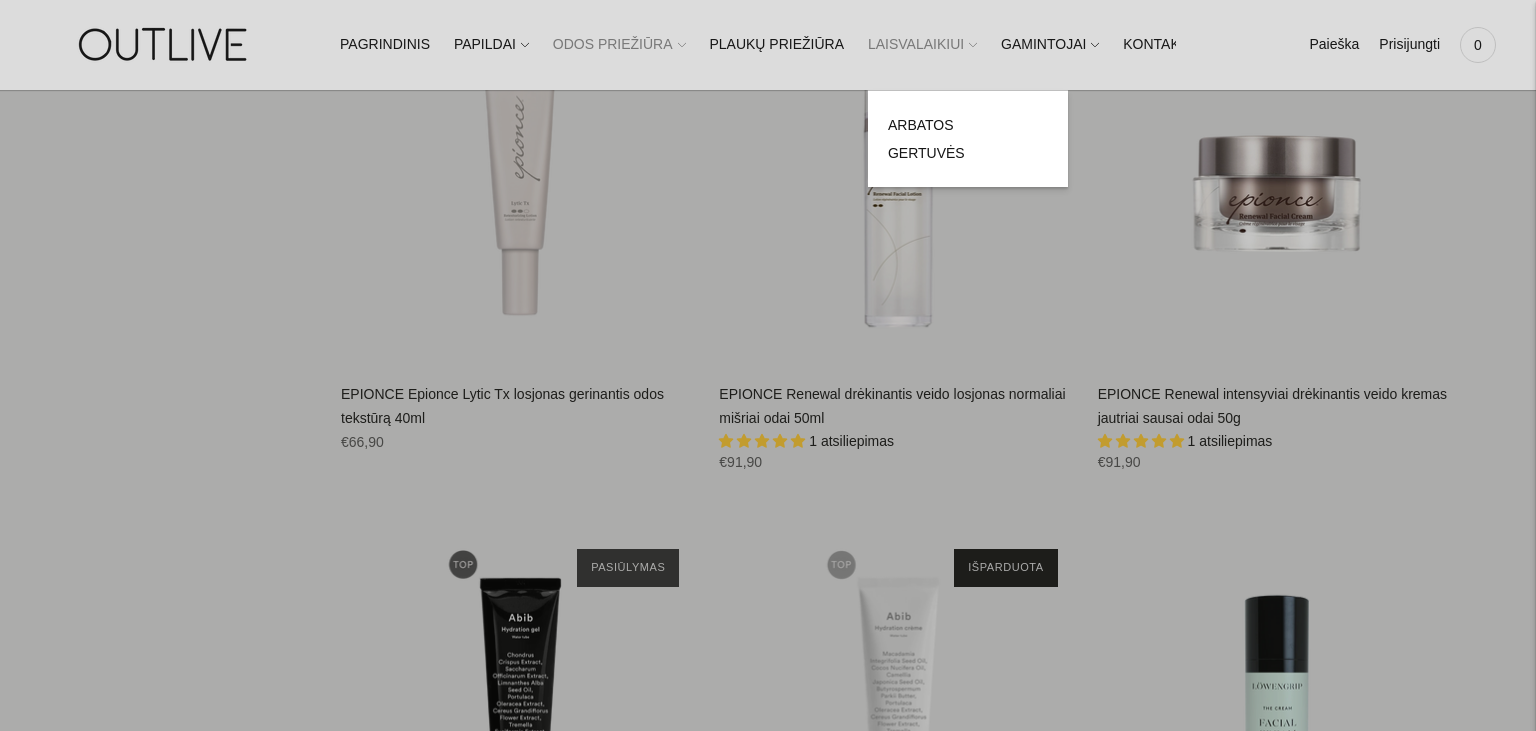 click on "LAISVALAIKIUI" at bounding box center (922, 45) 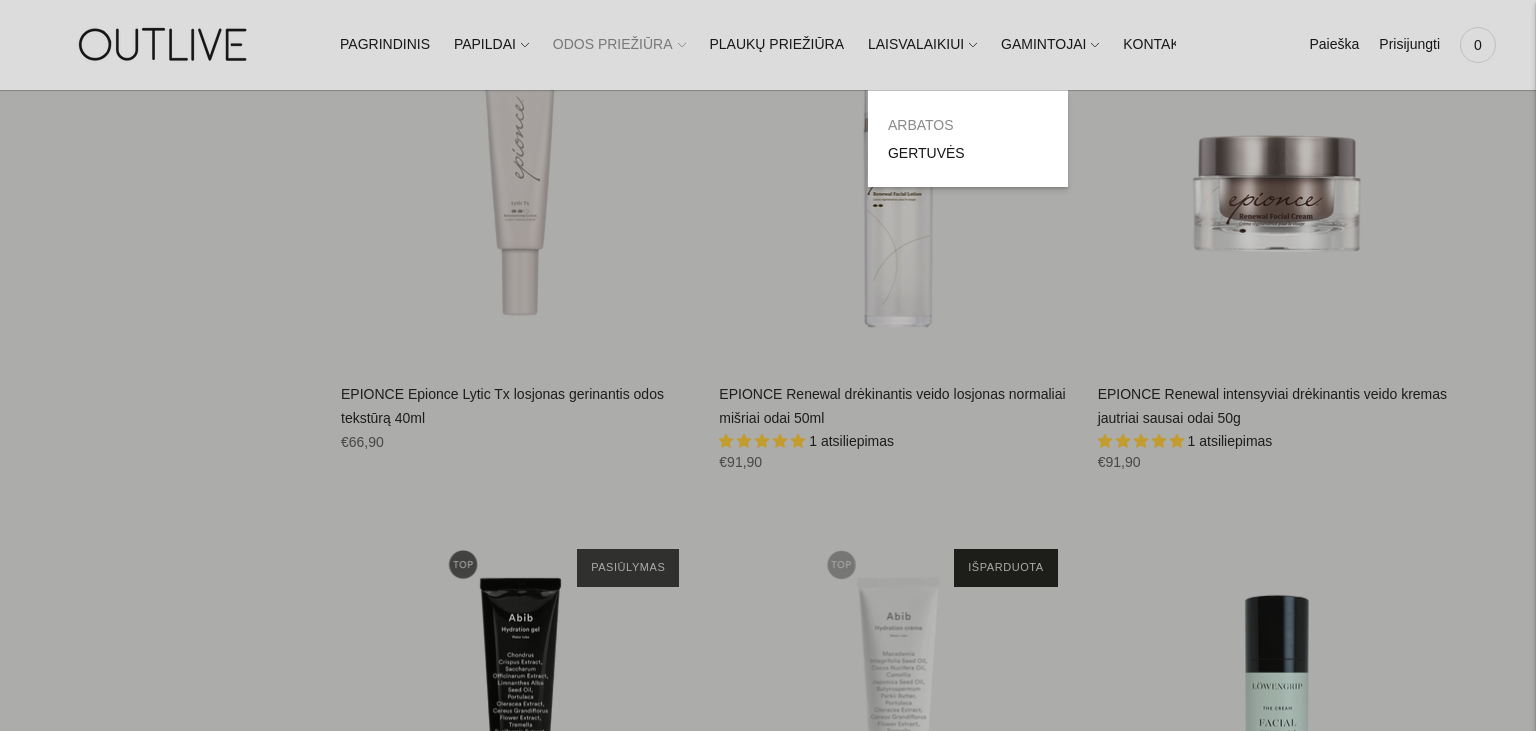 click on "ARBATOS" at bounding box center (921, 125) 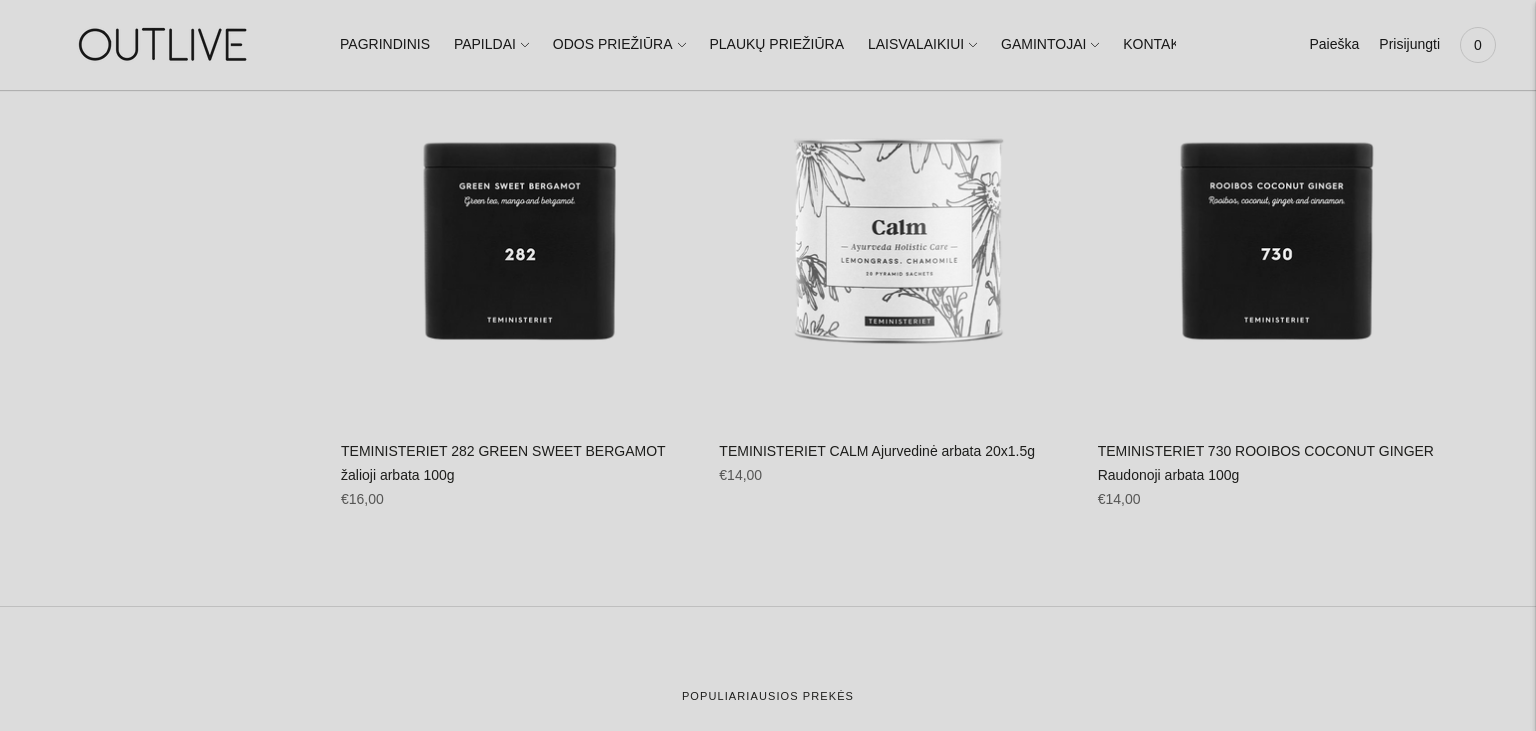 scroll, scrollTop: 1795, scrollLeft: 0, axis: vertical 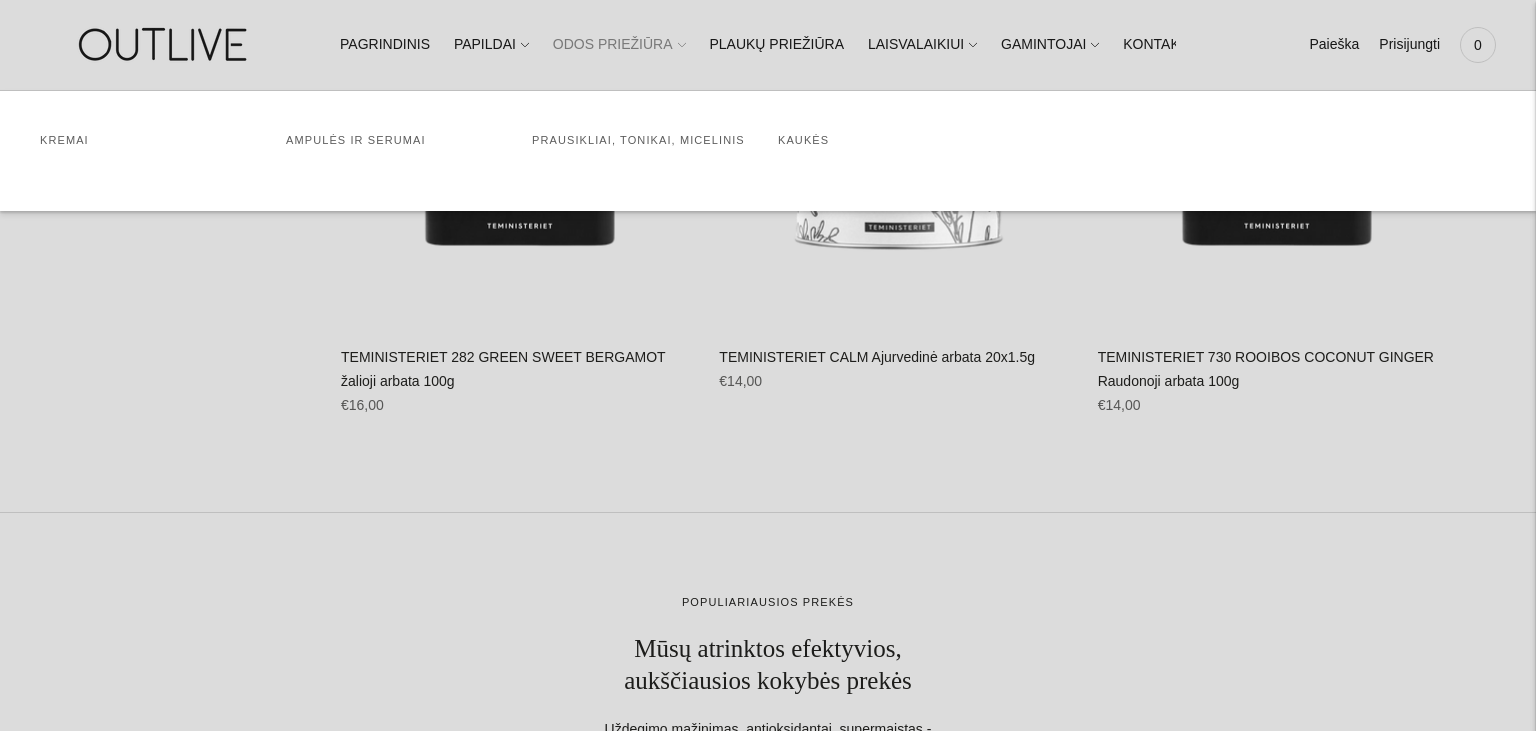 click on "ODOS PRIEŽIŪRA" at bounding box center [619, 45] 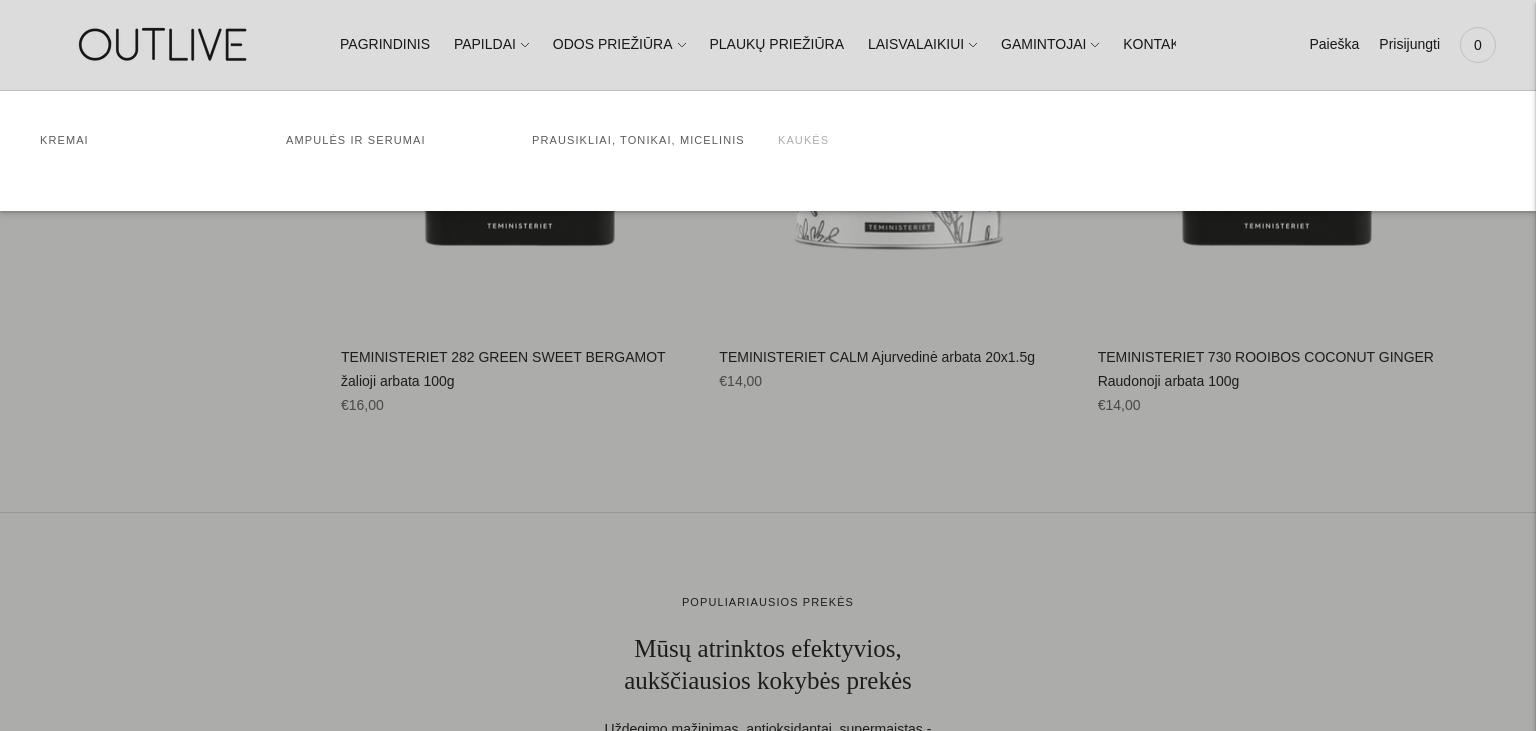 click on "Kaukės" at bounding box center [803, 140] 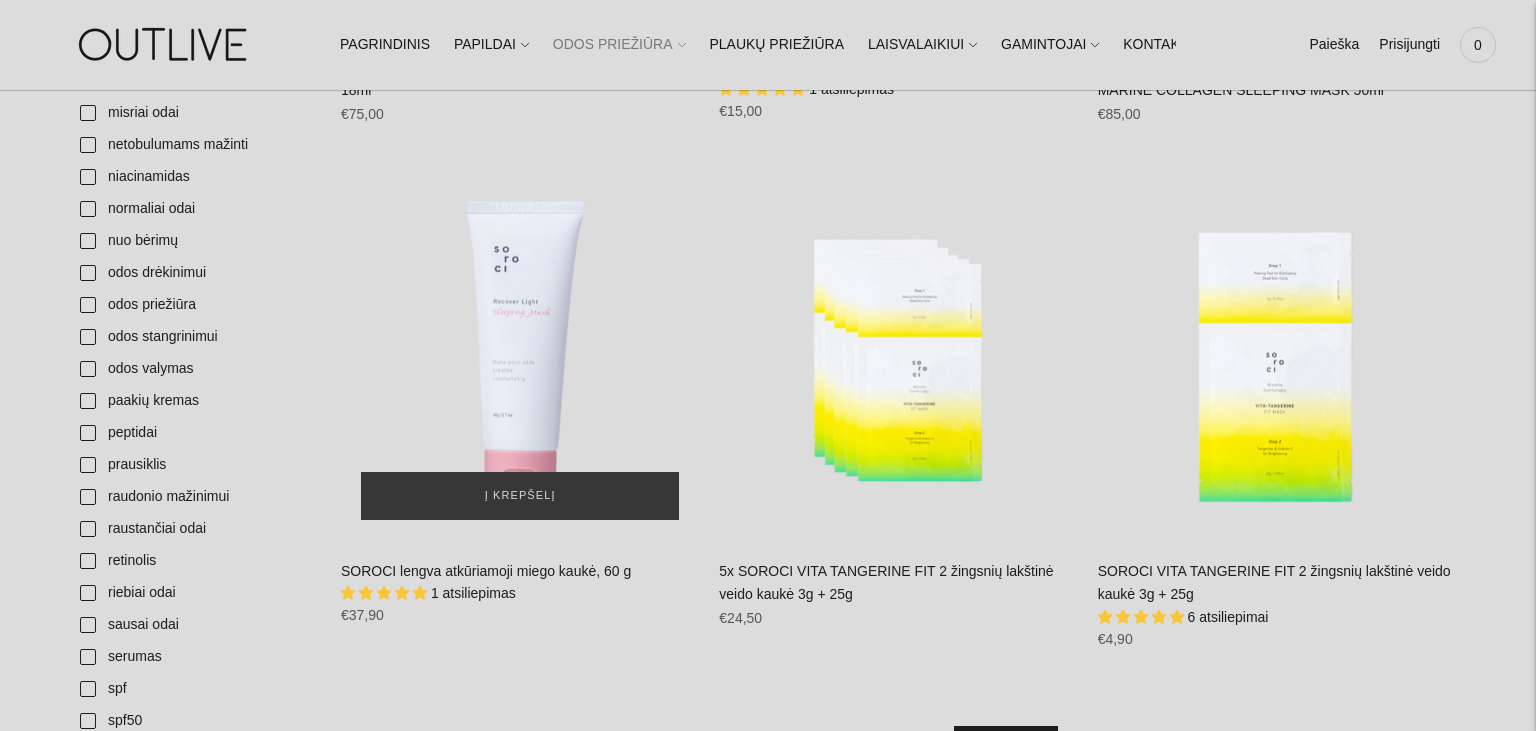 scroll, scrollTop: 844, scrollLeft: 0, axis: vertical 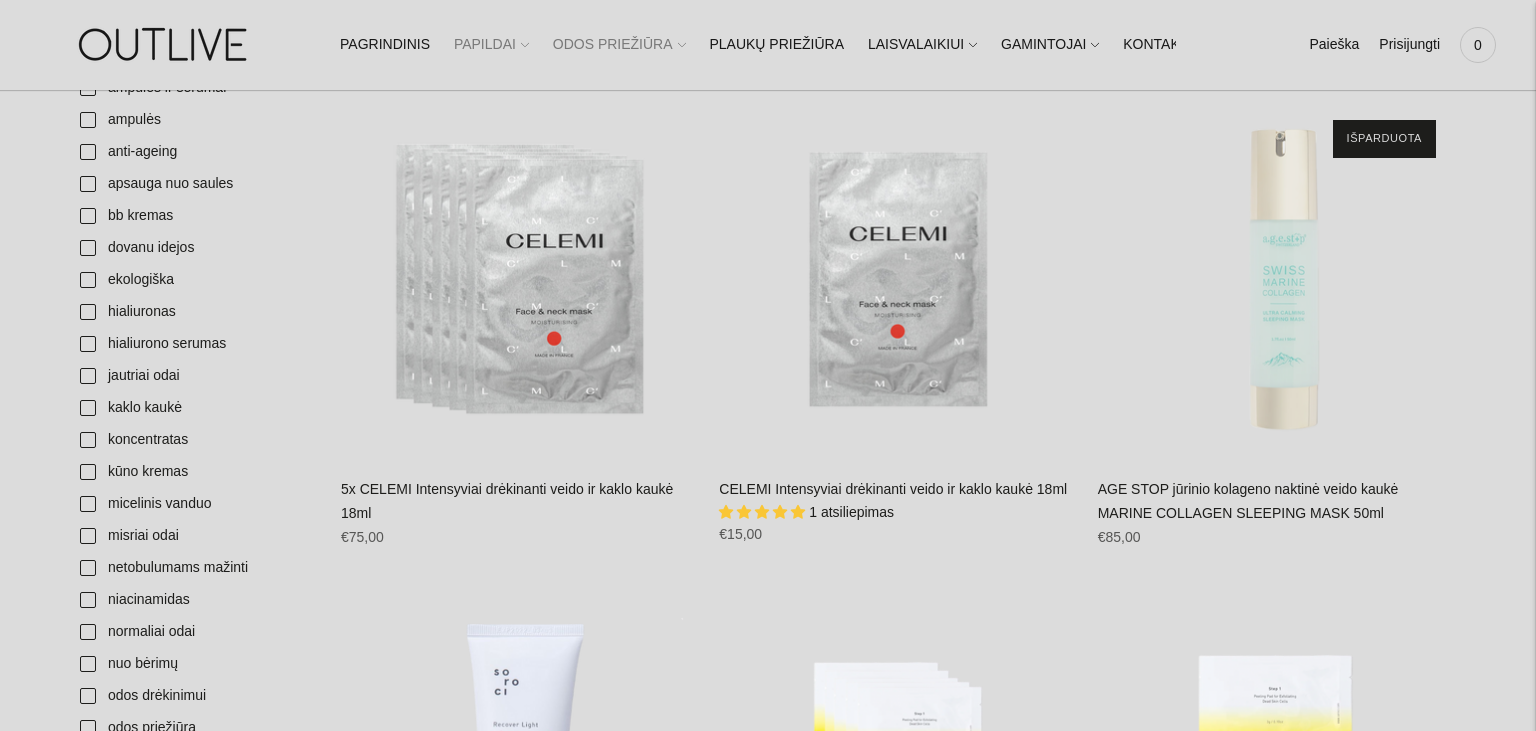 click on "PAPILDAI" at bounding box center (491, 45) 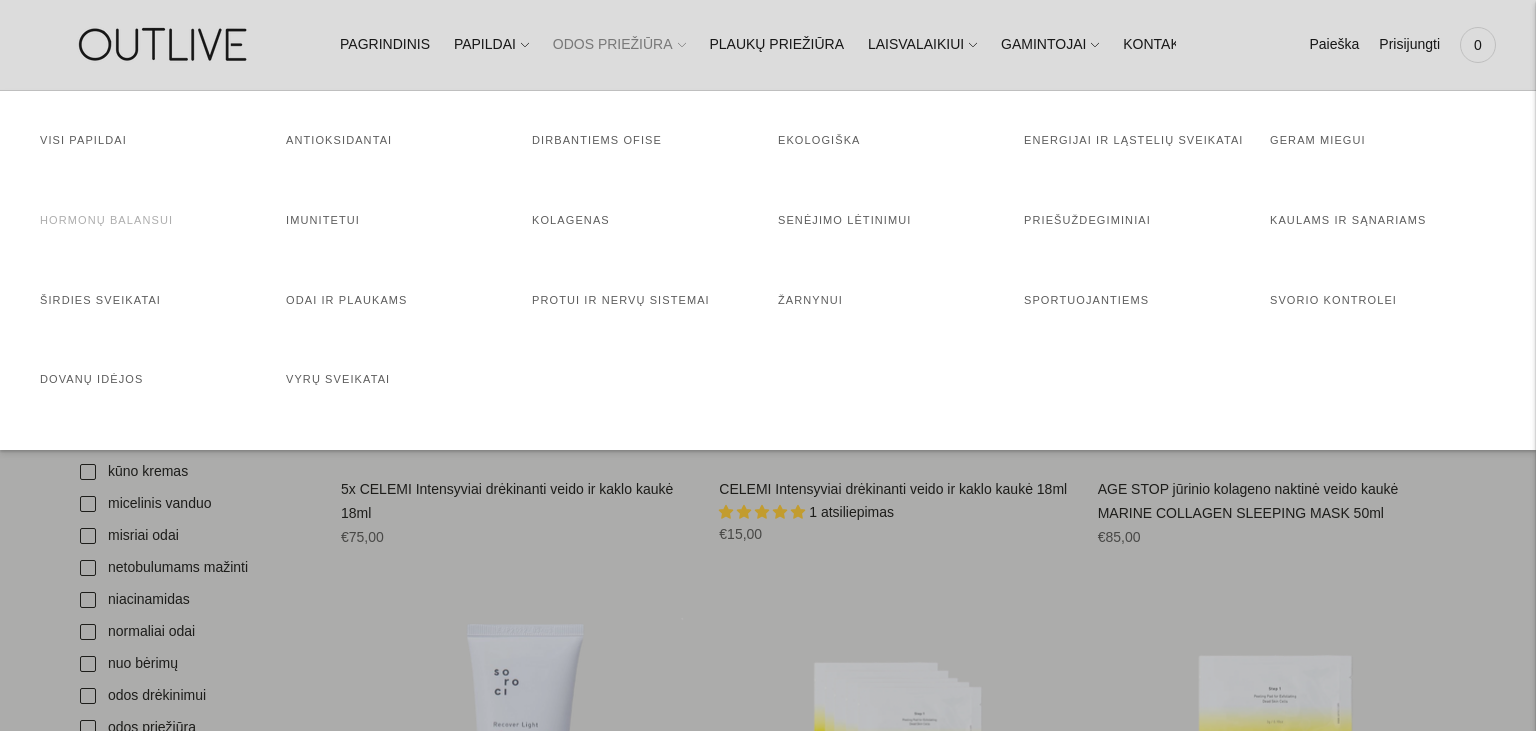 click on "Hormonų balansui" at bounding box center [106, 220] 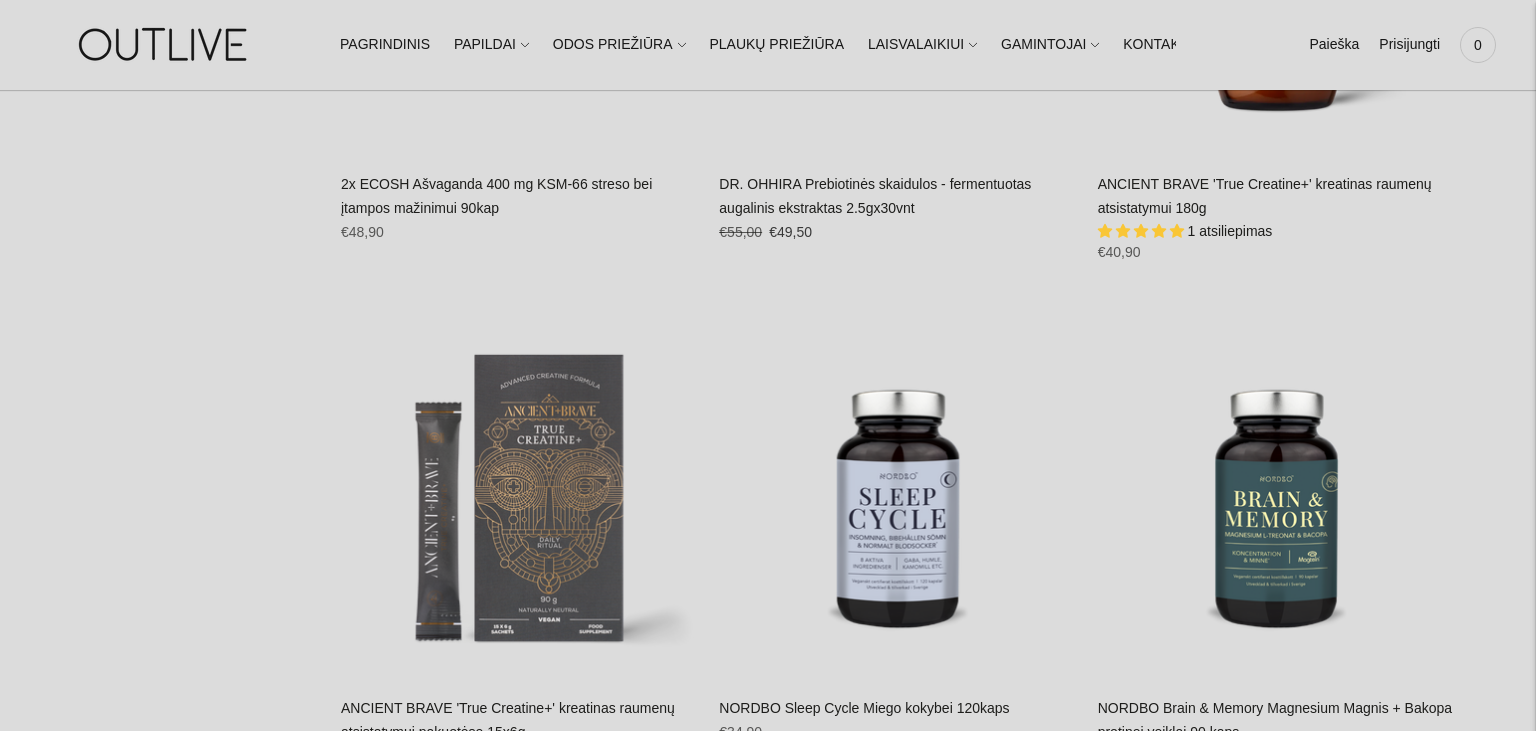 scroll, scrollTop: 7075, scrollLeft: 0, axis: vertical 